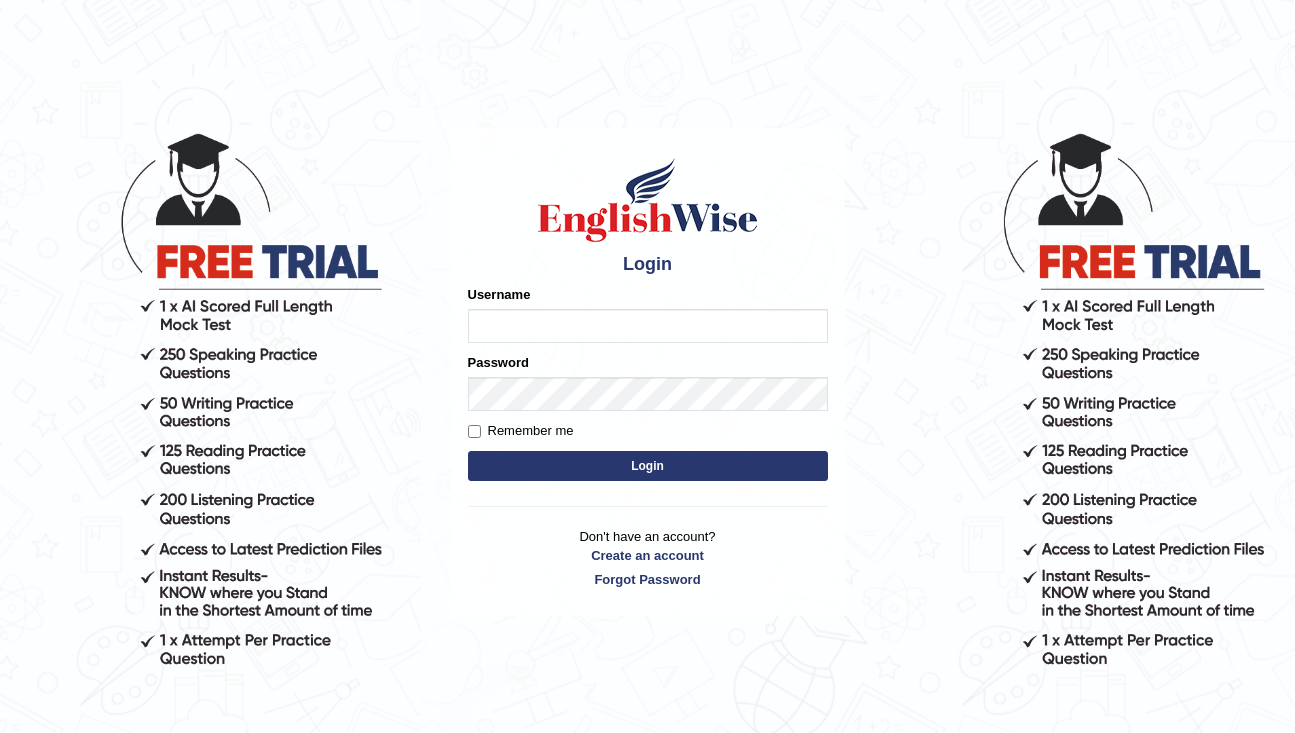 scroll, scrollTop: 0, scrollLeft: 0, axis: both 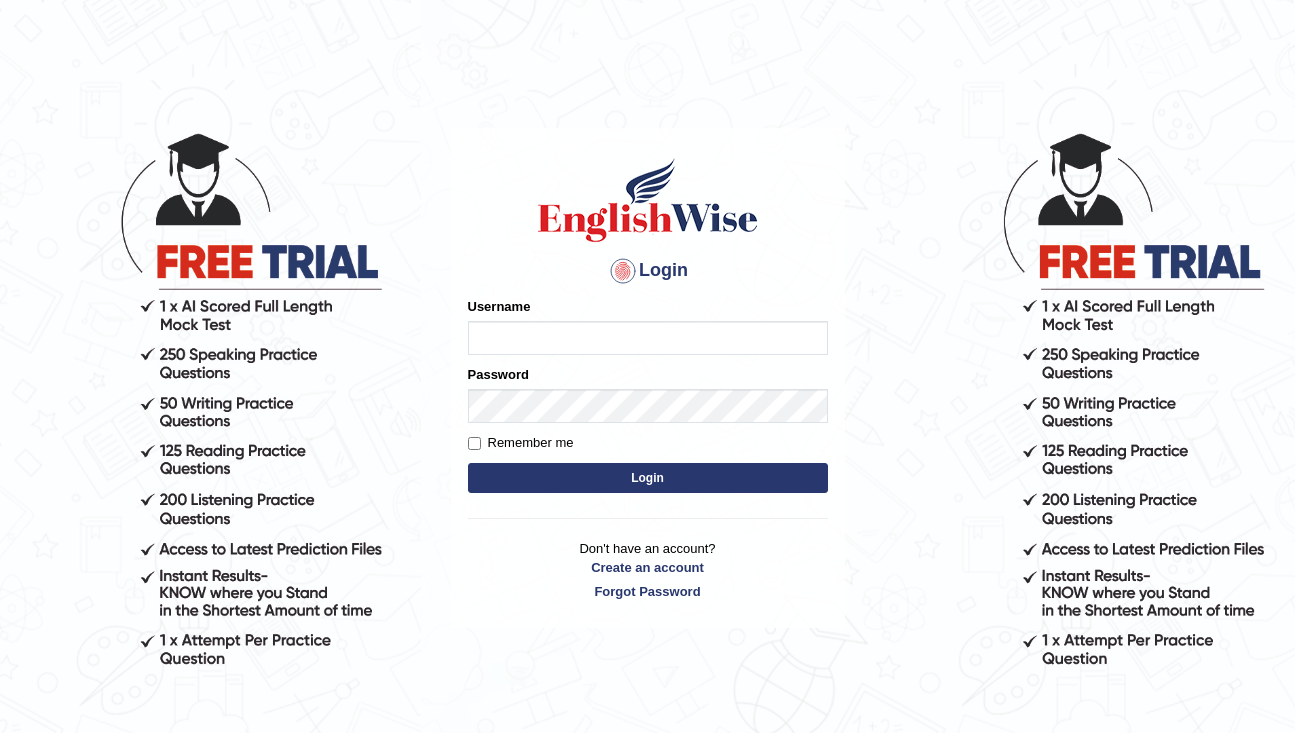 type on "rderzi" 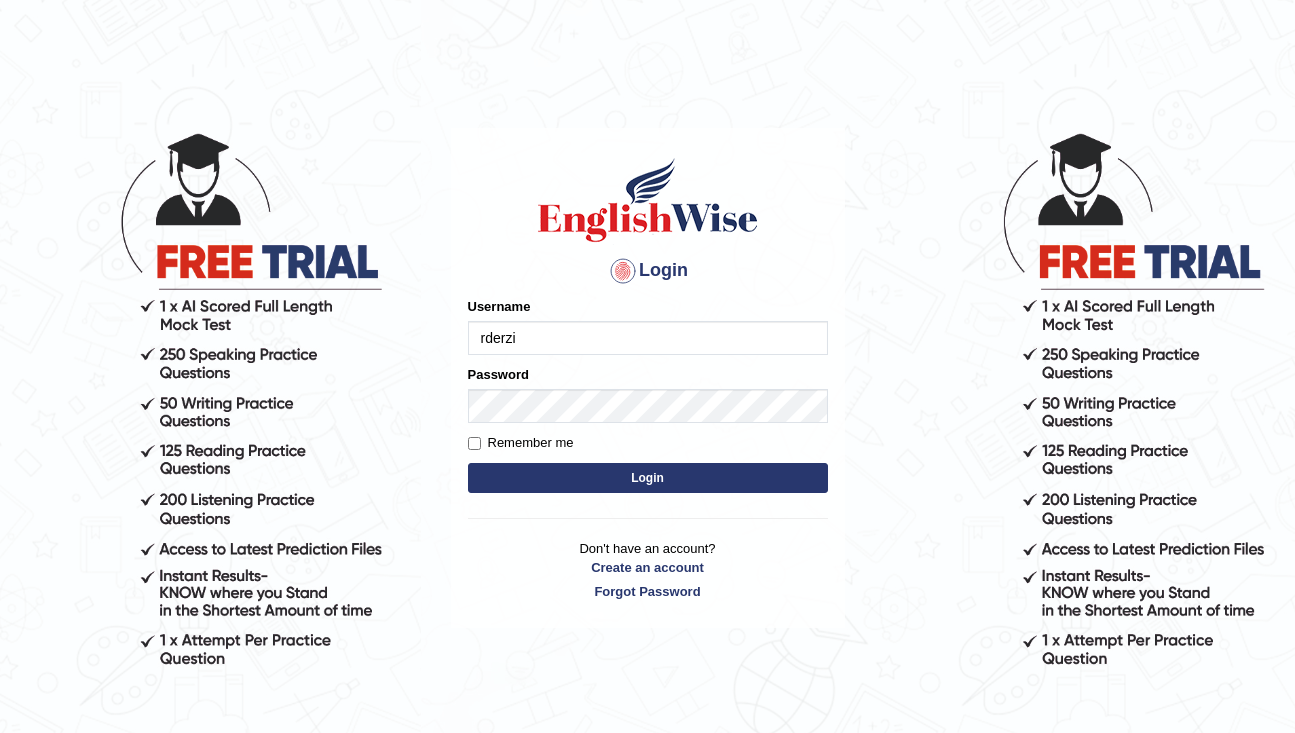 click on "Login" at bounding box center (648, 478) 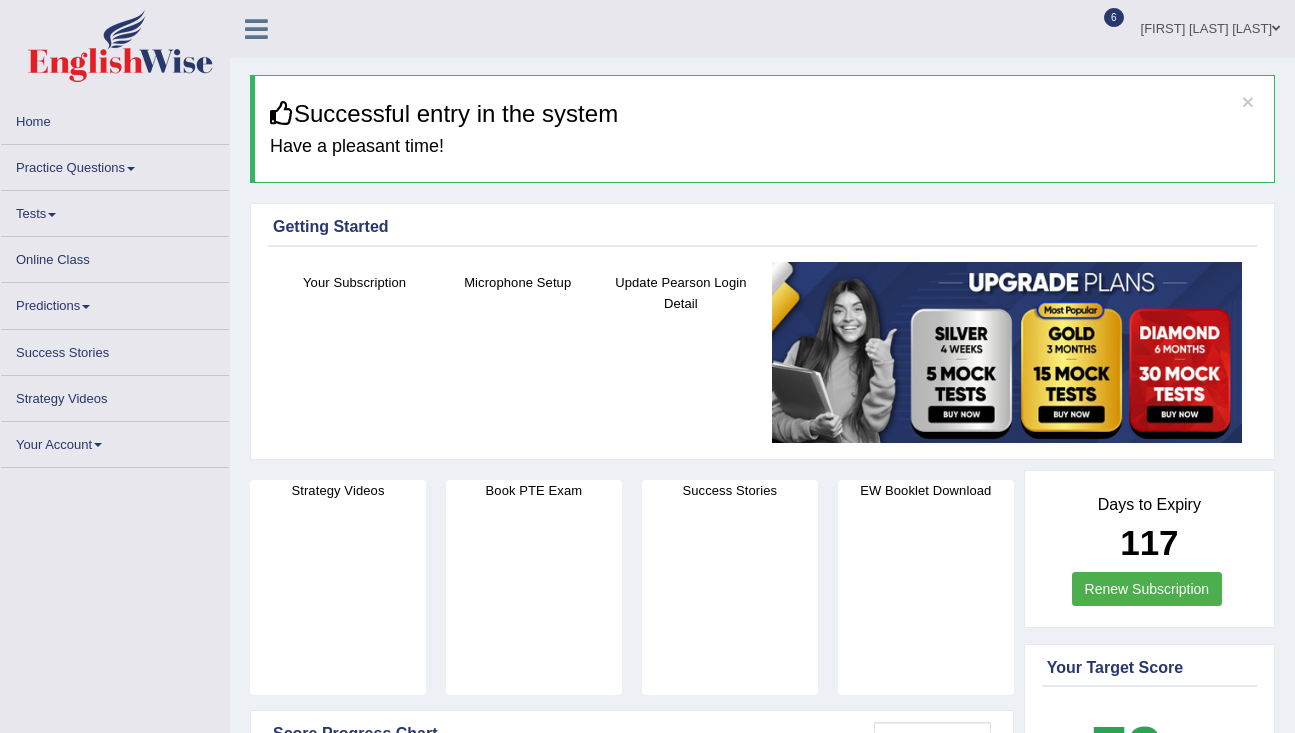 scroll, scrollTop: 0, scrollLeft: 0, axis: both 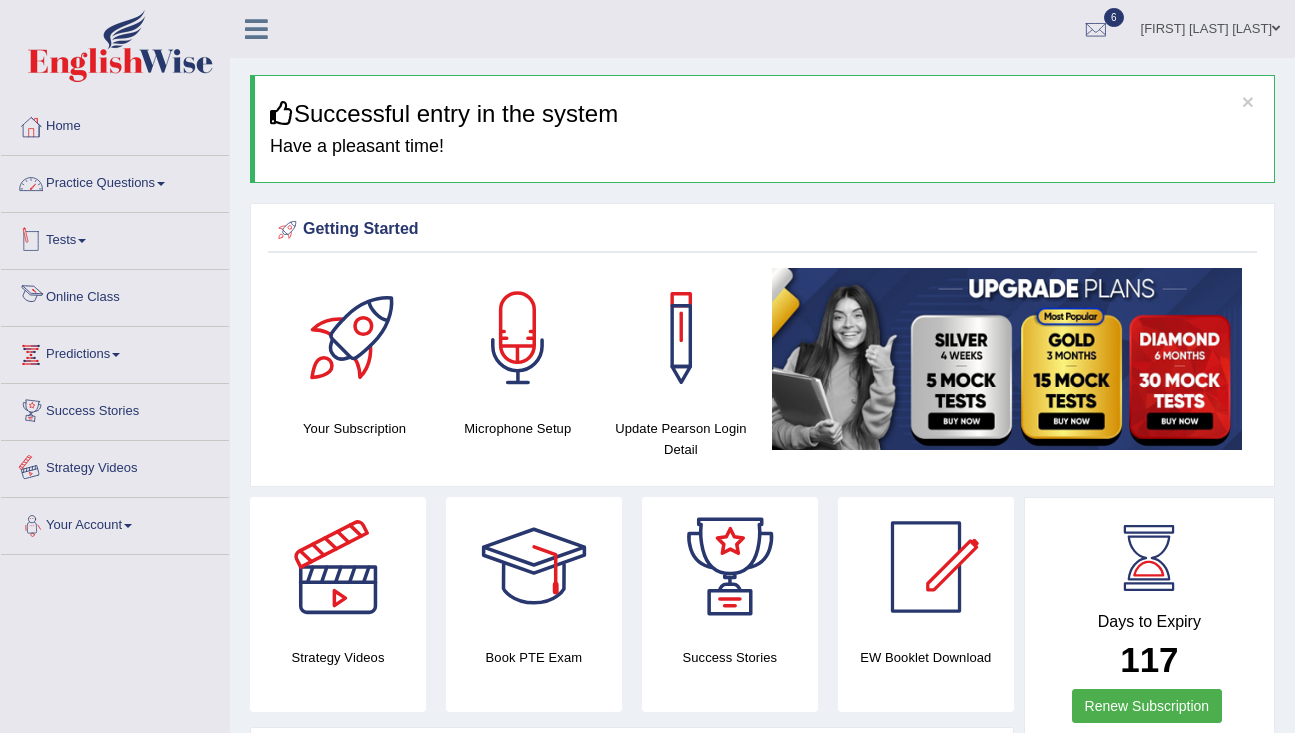 click on "Practice Questions" at bounding box center [115, 181] 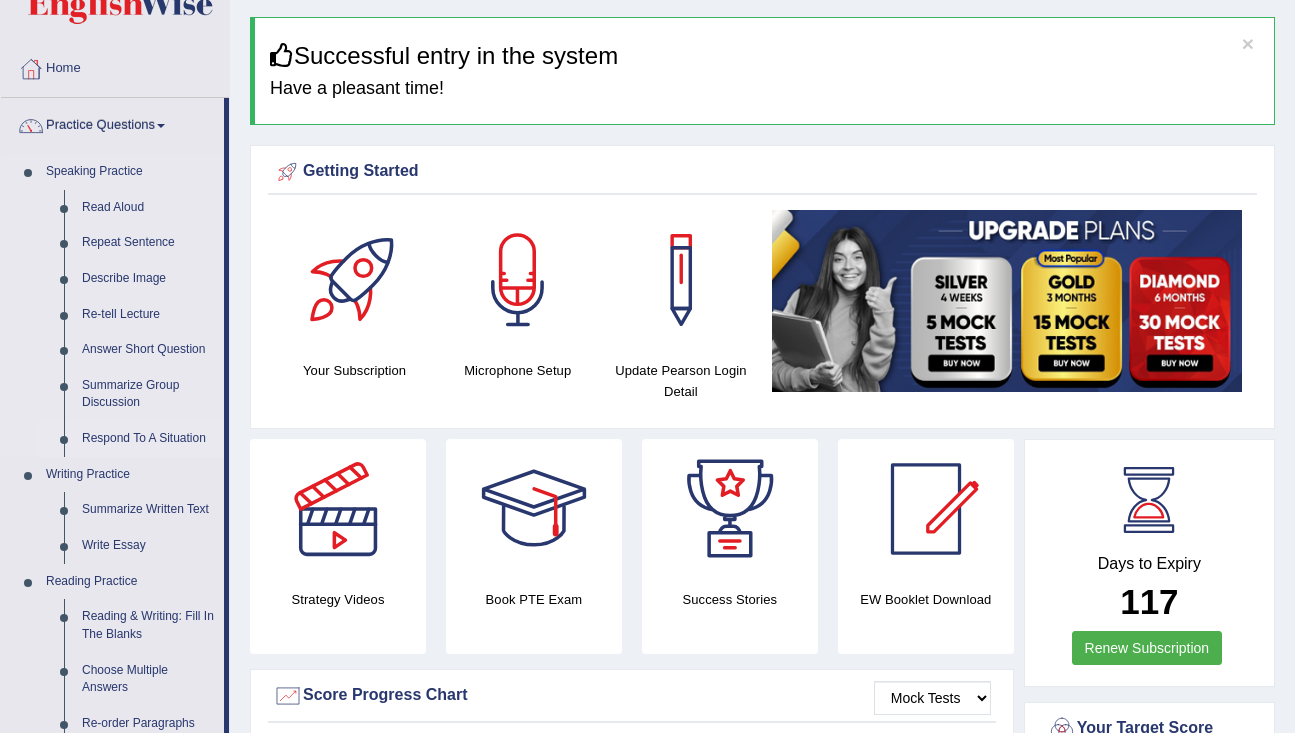 scroll, scrollTop: 142, scrollLeft: 0, axis: vertical 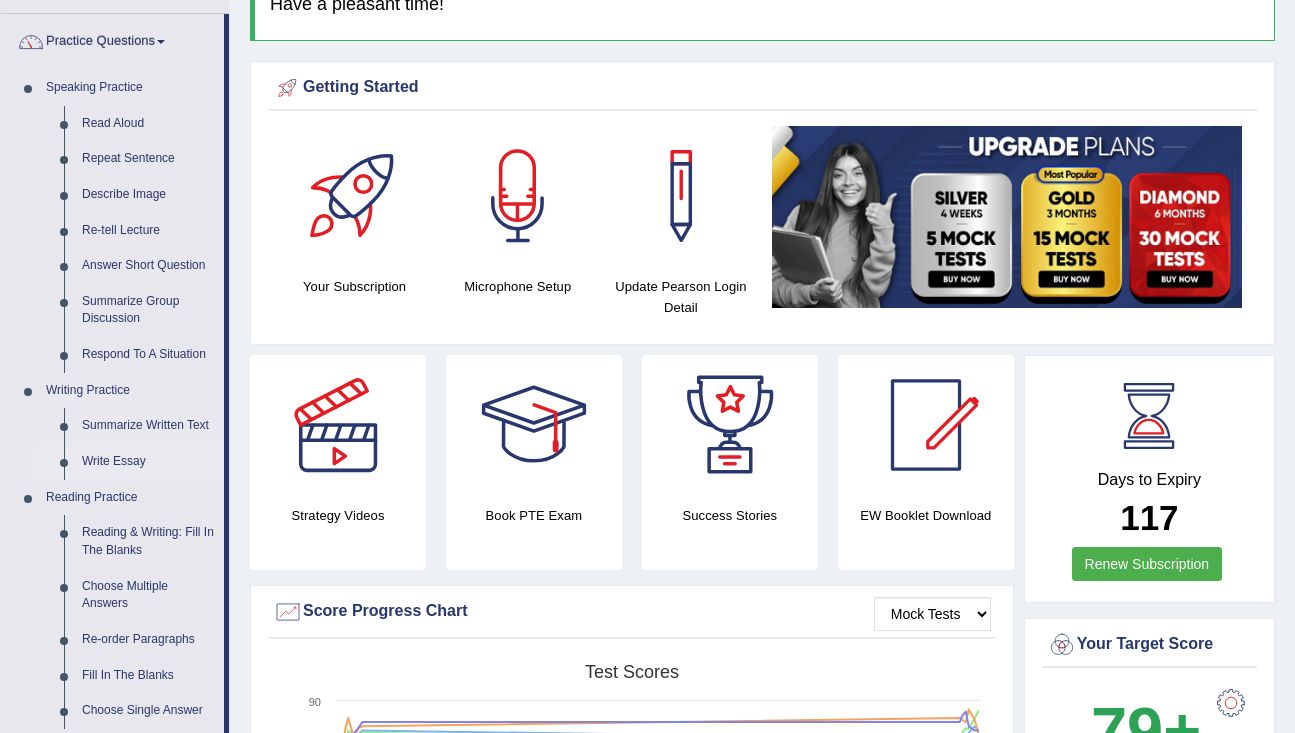 click on "Write Essay" at bounding box center (148, 462) 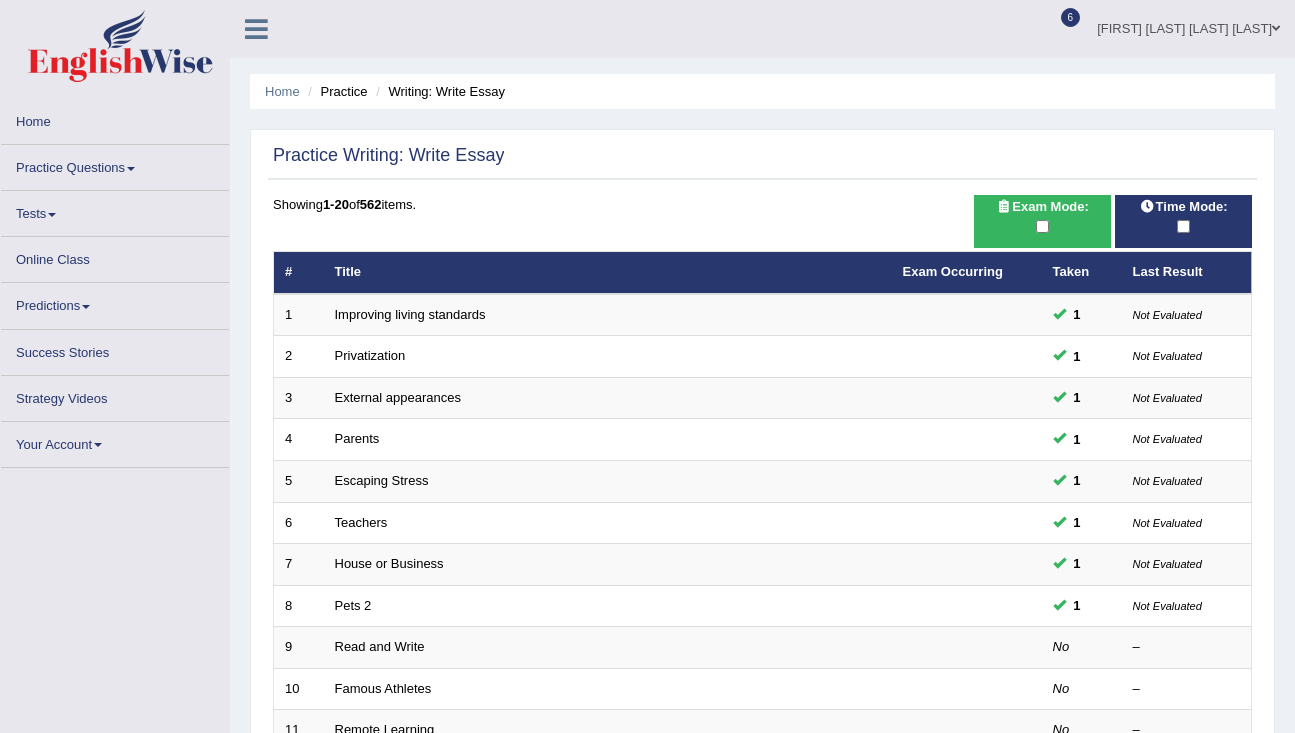 scroll, scrollTop: 0, scrollLeft: 0, axis: both 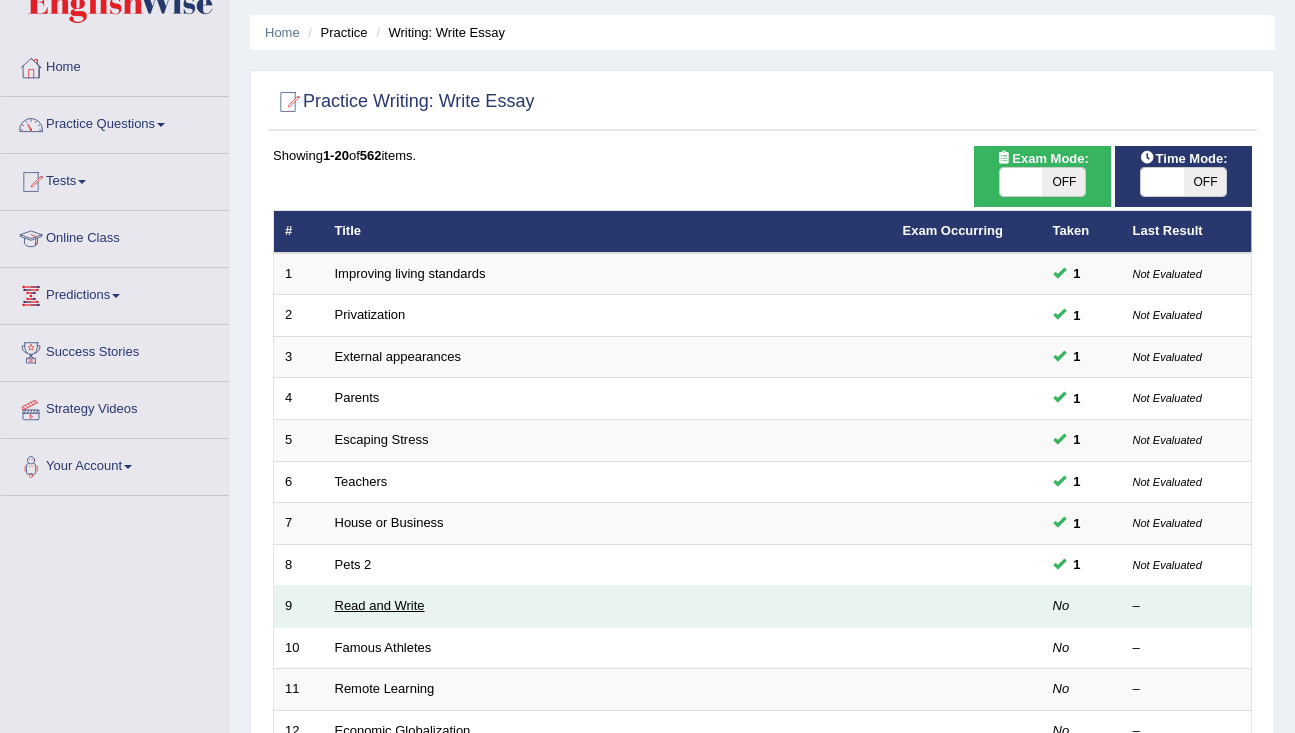 click on "Read and Write" at bounding box center (380, 605) 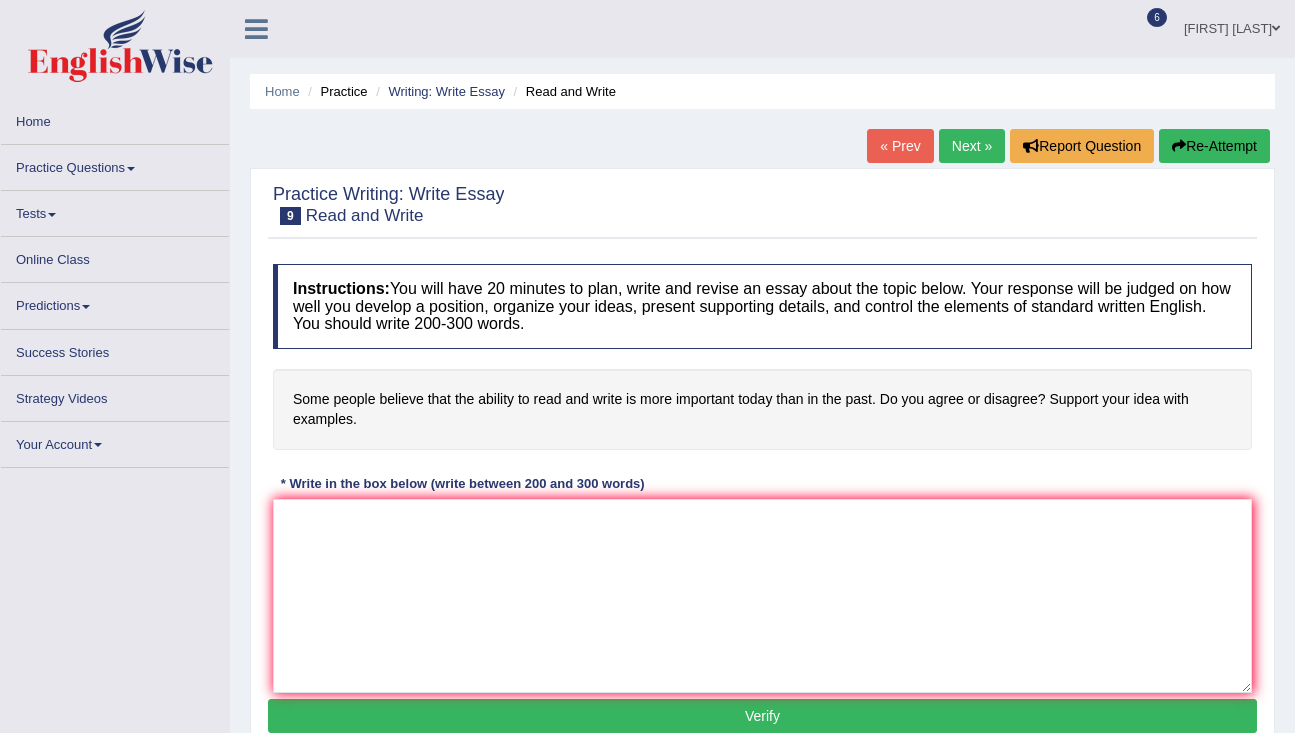 scroll, scrollTop: 0, scrollLeft: 0, axis: both 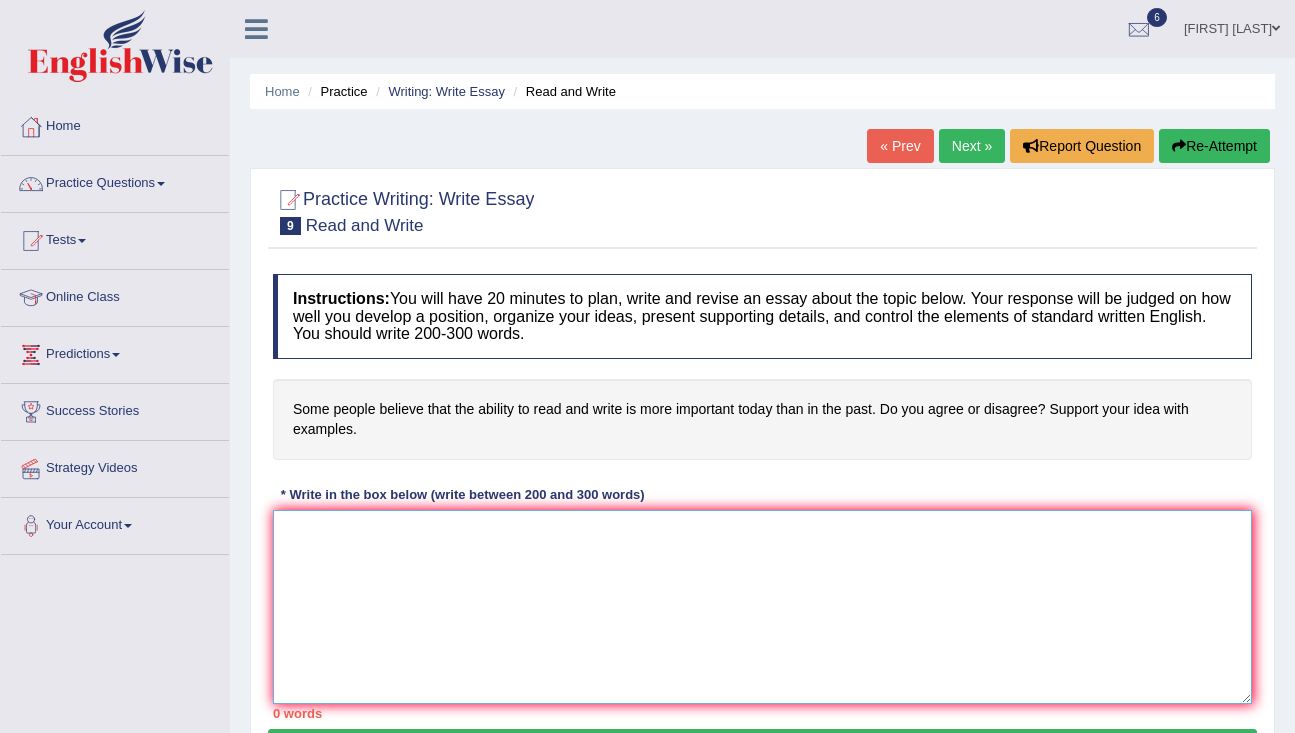 click at bounding box center (762, 607) 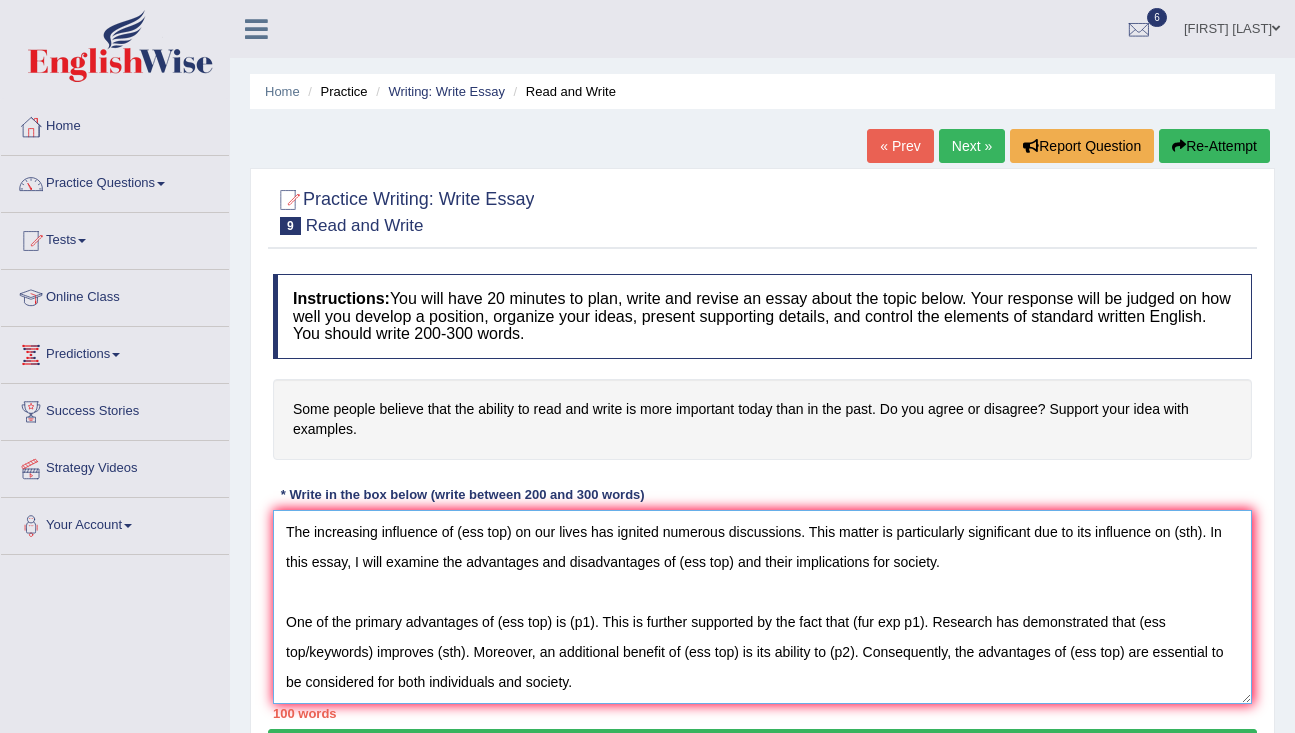 scroll, scrollTop: 47, scrollLeft: 0, axis: vertical 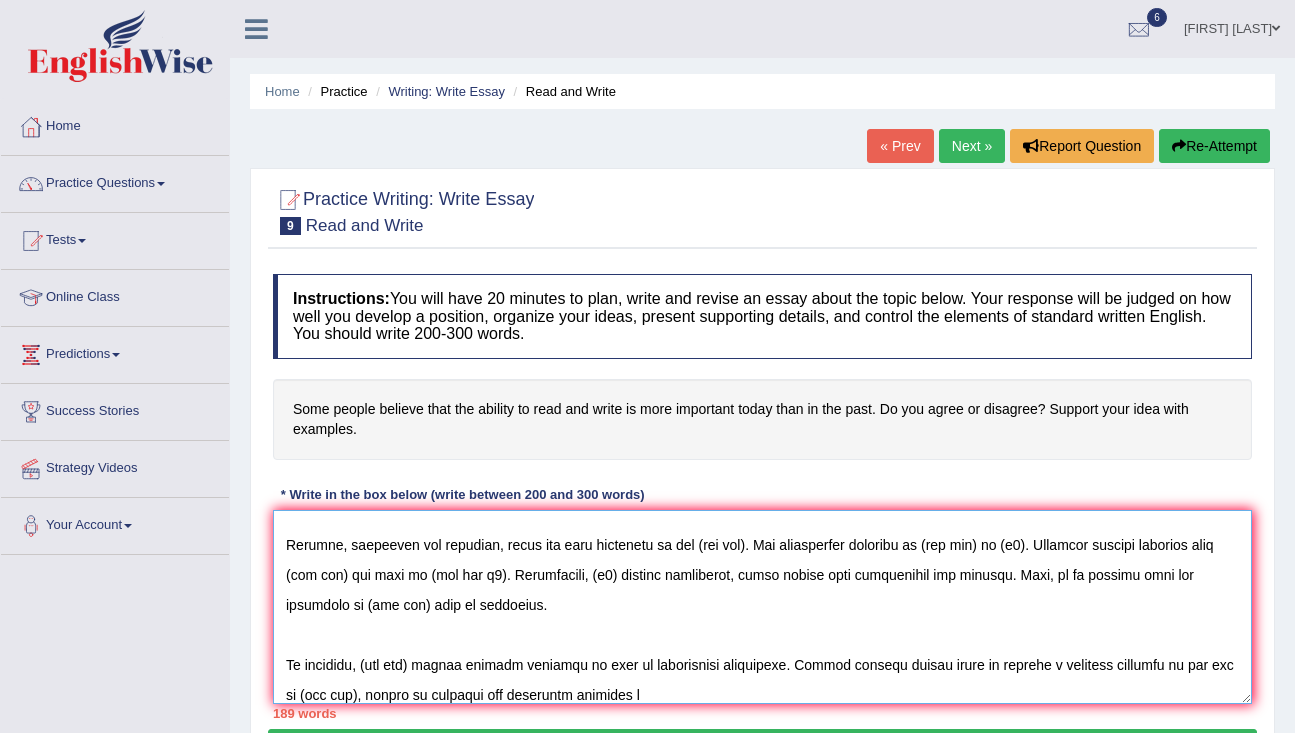click at bounding box center (762, 607) 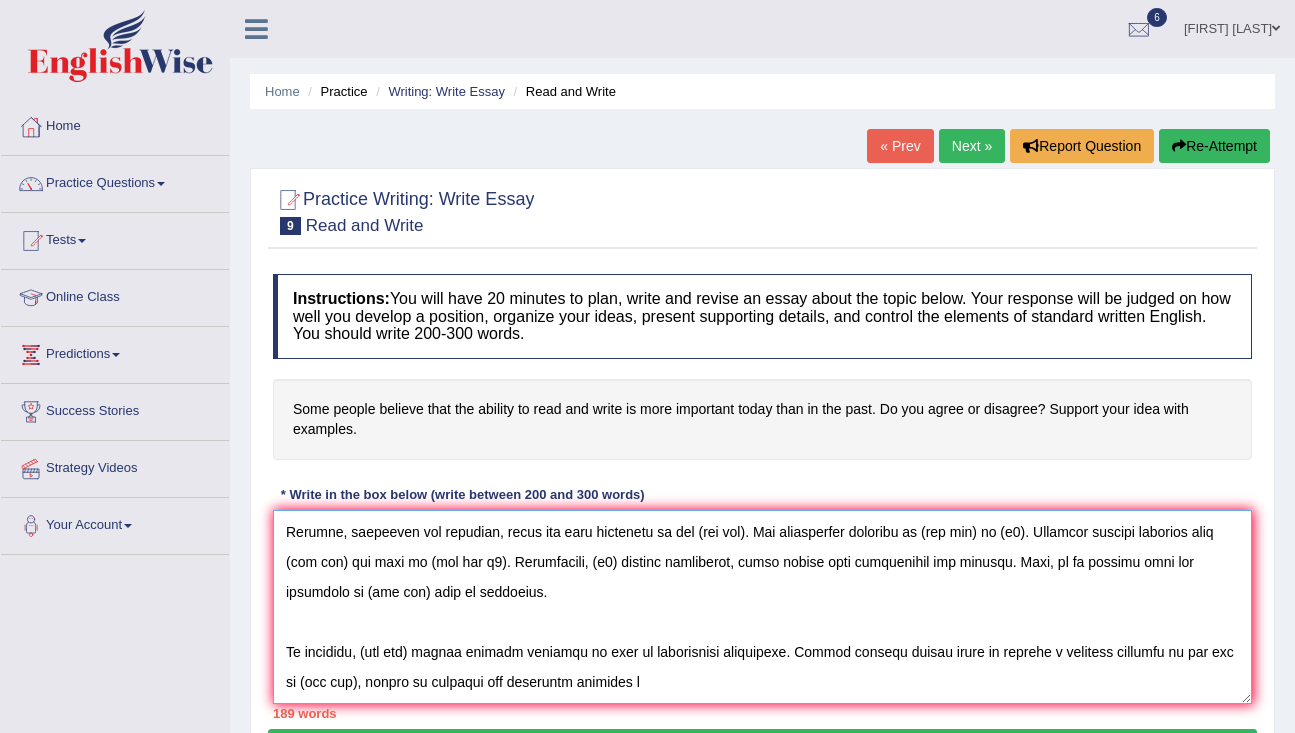 drag, startPoint x: 493, startPoint y: 692, endPoint x: 669, endPoint y: 693, distance: 176.00284 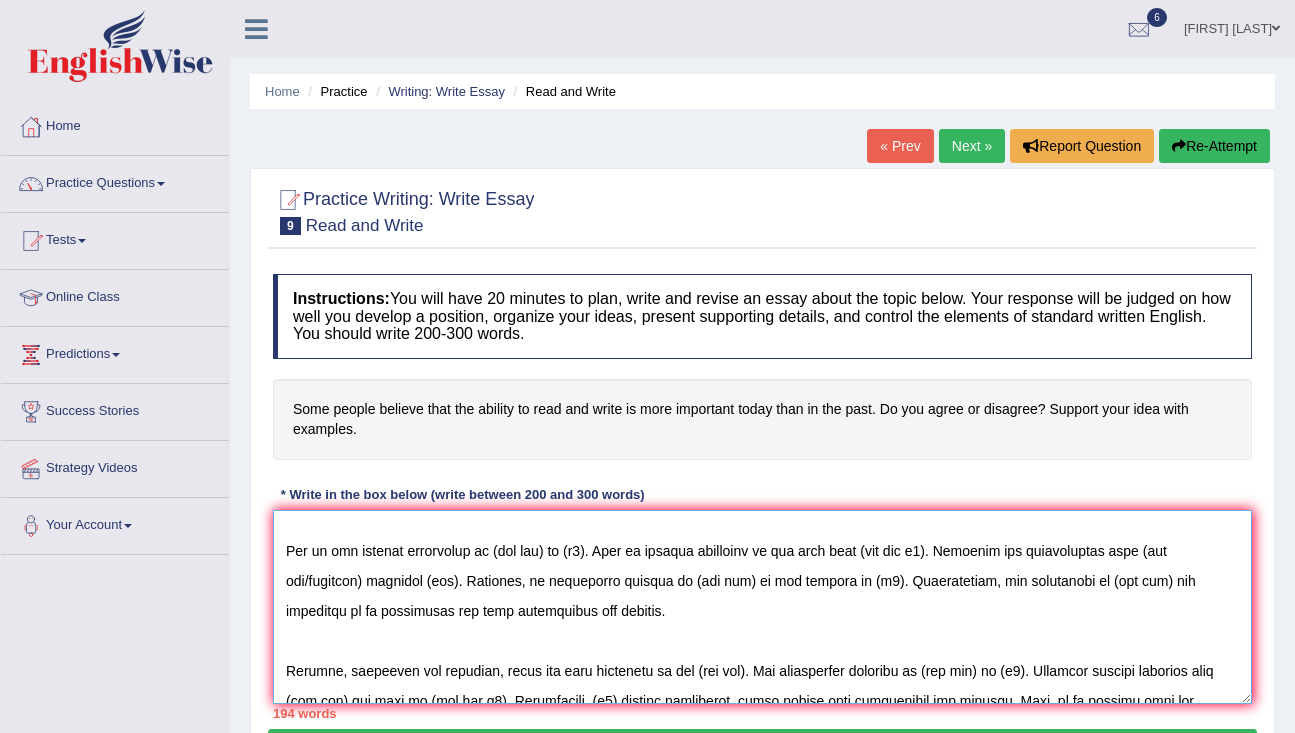 scroll, scrollTop: 0, scrollLeft: 0, axis: both 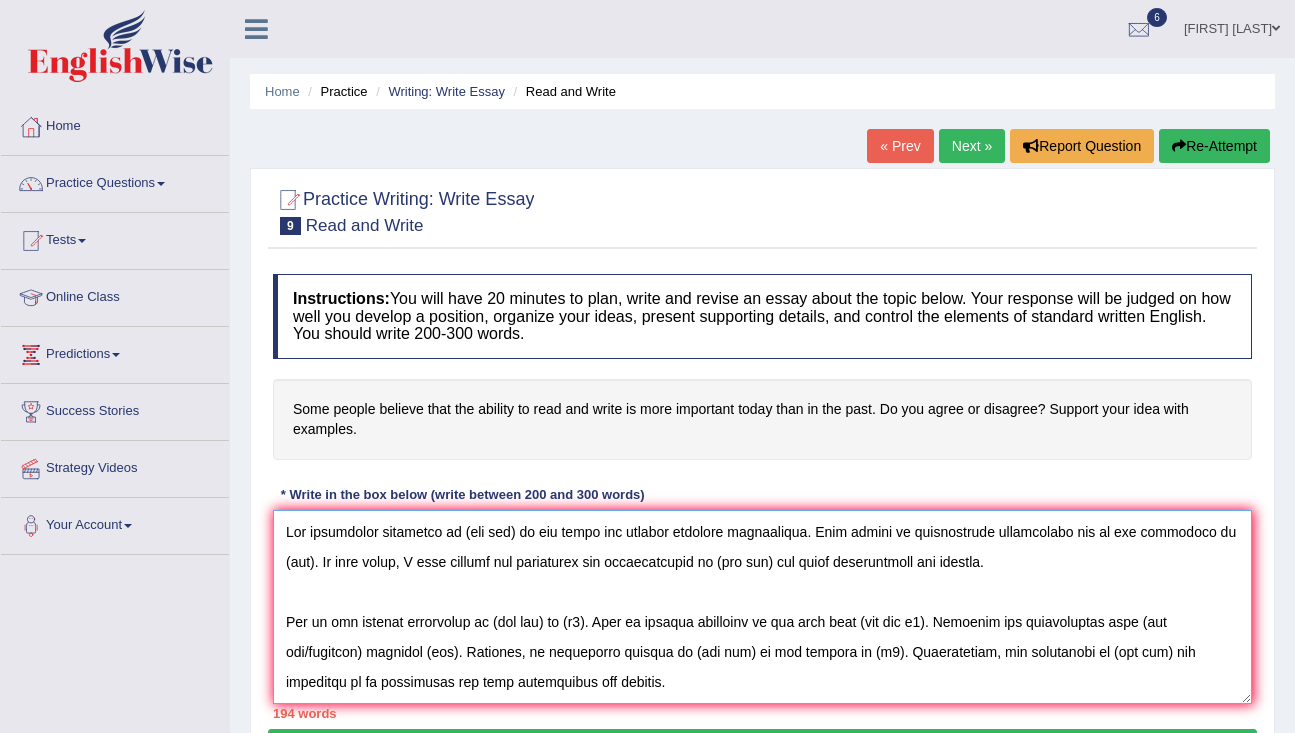click at bounding box center (762, 607) 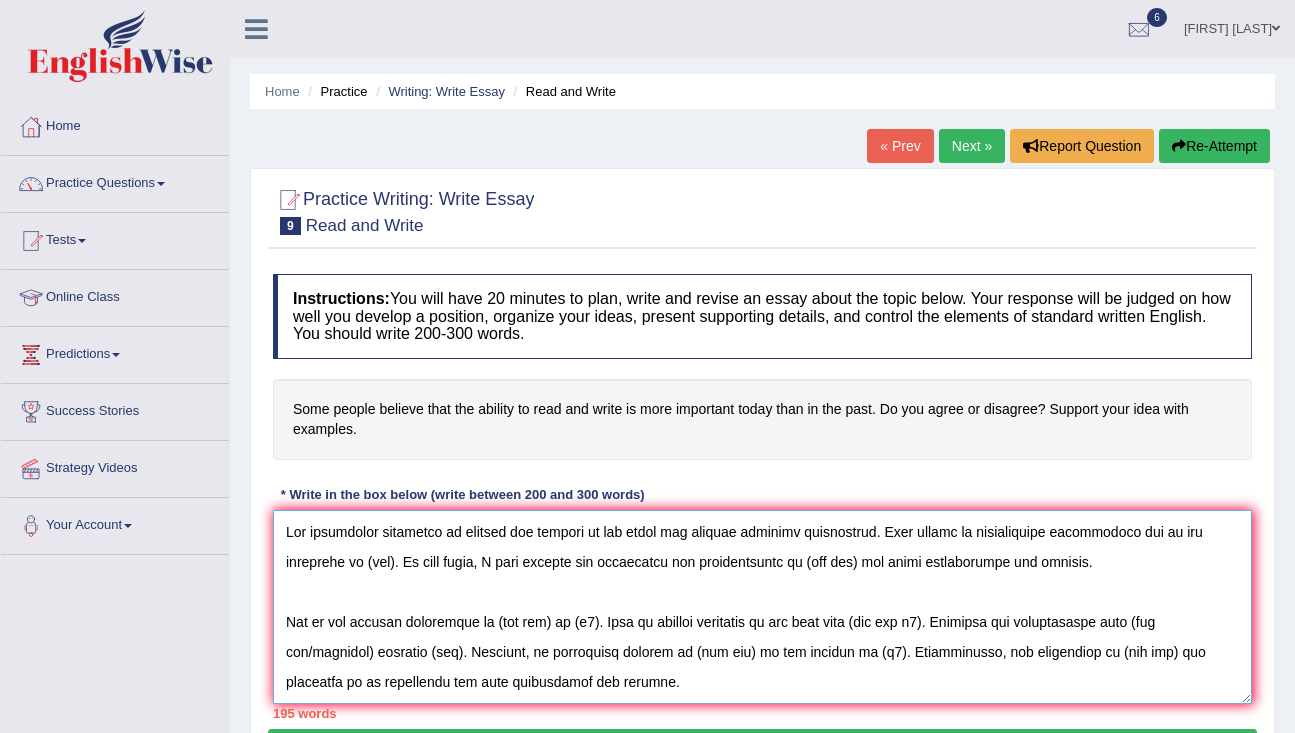 click at bounding box center [762, 607] 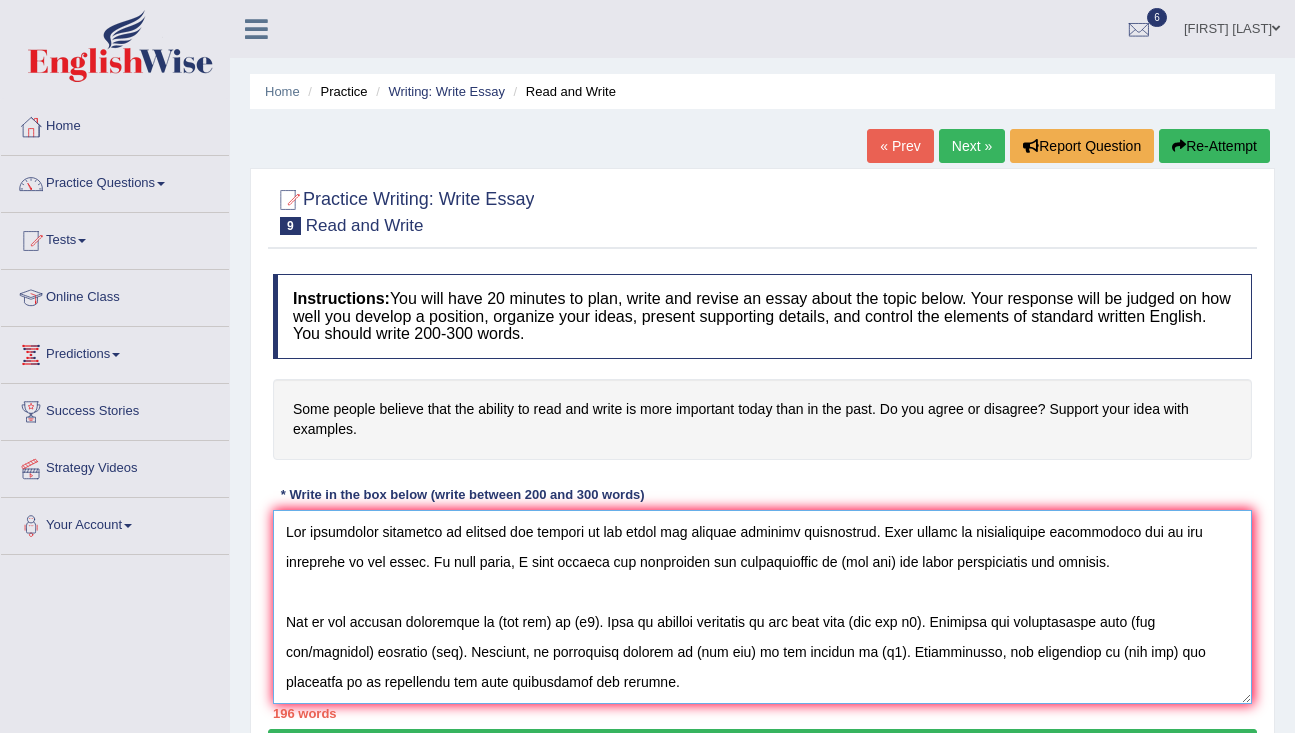click at bounding box center (762, 607) 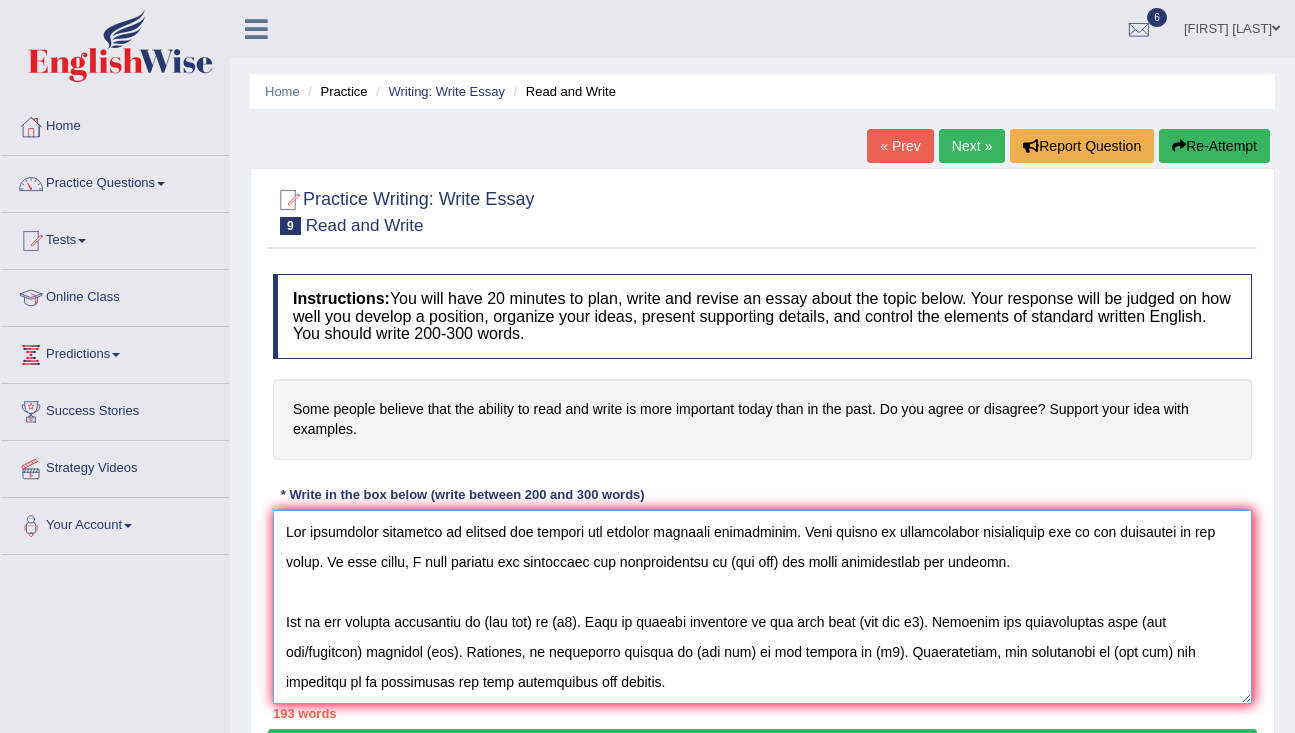 drag, startPoint x: 753, startPoint y: 562, endPoint x: 696, endPoint y: 557, distance: 57.21888 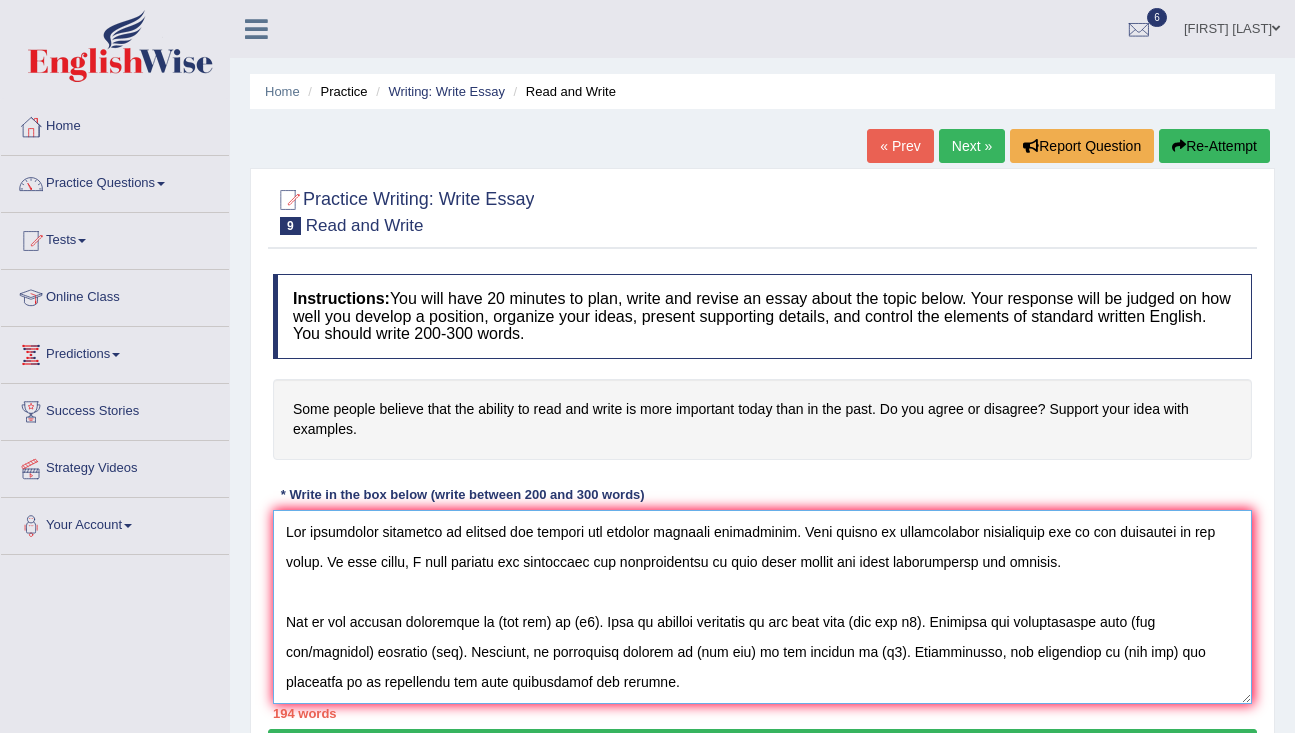 scroll, scrollTop: 15, scrollLeft: 0, axis: vertical 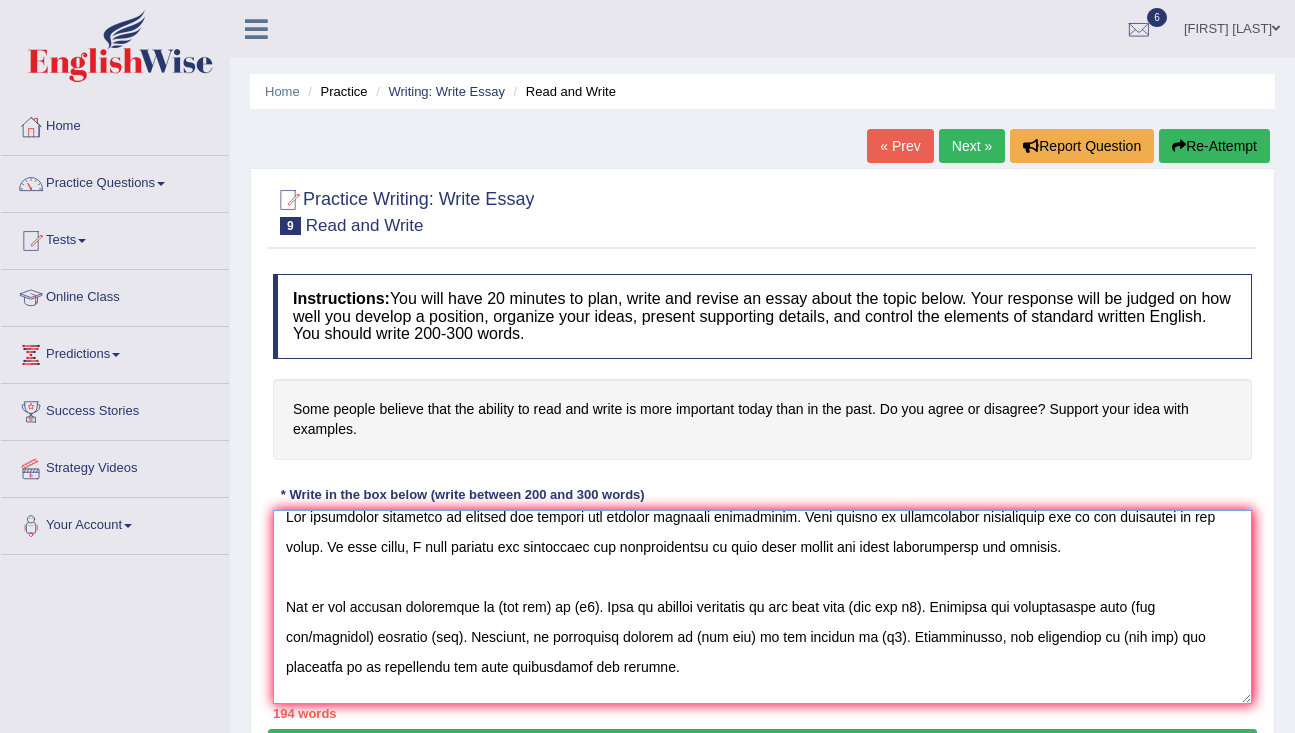 drag, startPoint x: 552, startPoint y: 608, endPoint x: 498, endPoint y: 600, distance: 54.589375 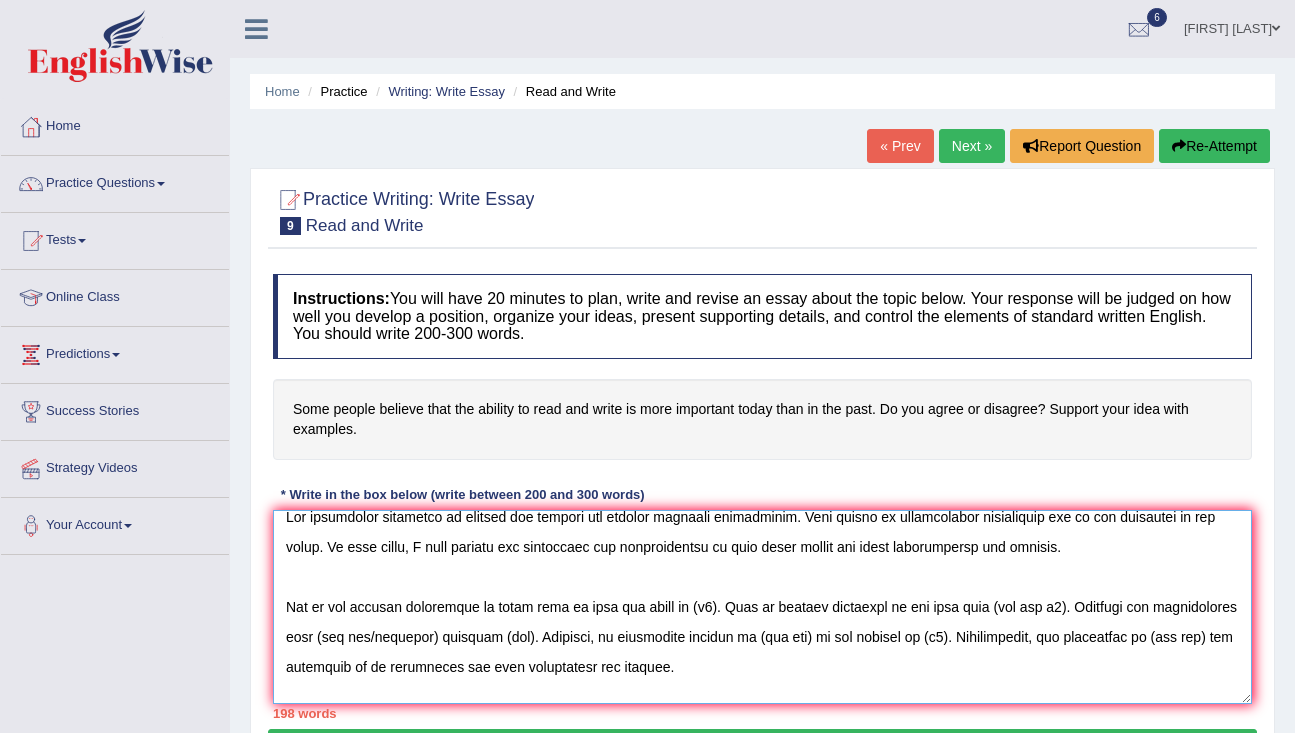 click at bounding box center [762, 607] 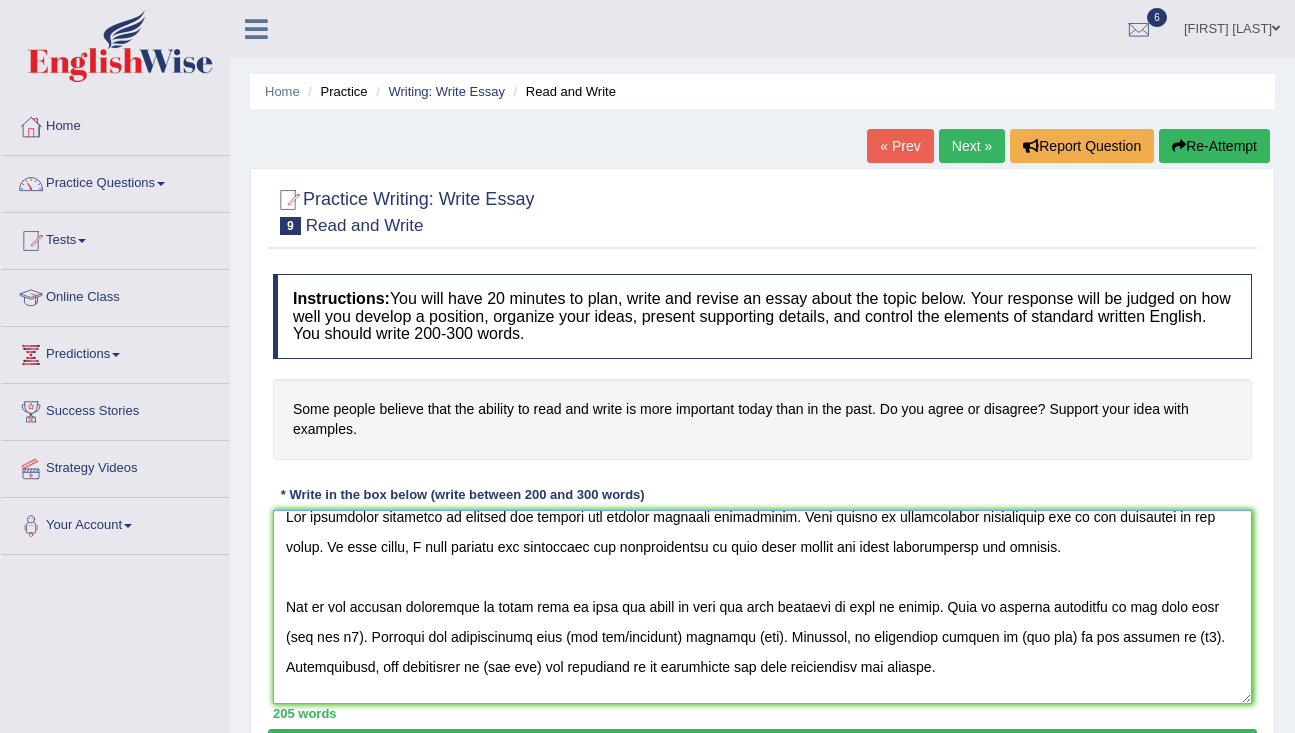 click at bounding box center (762, 607) 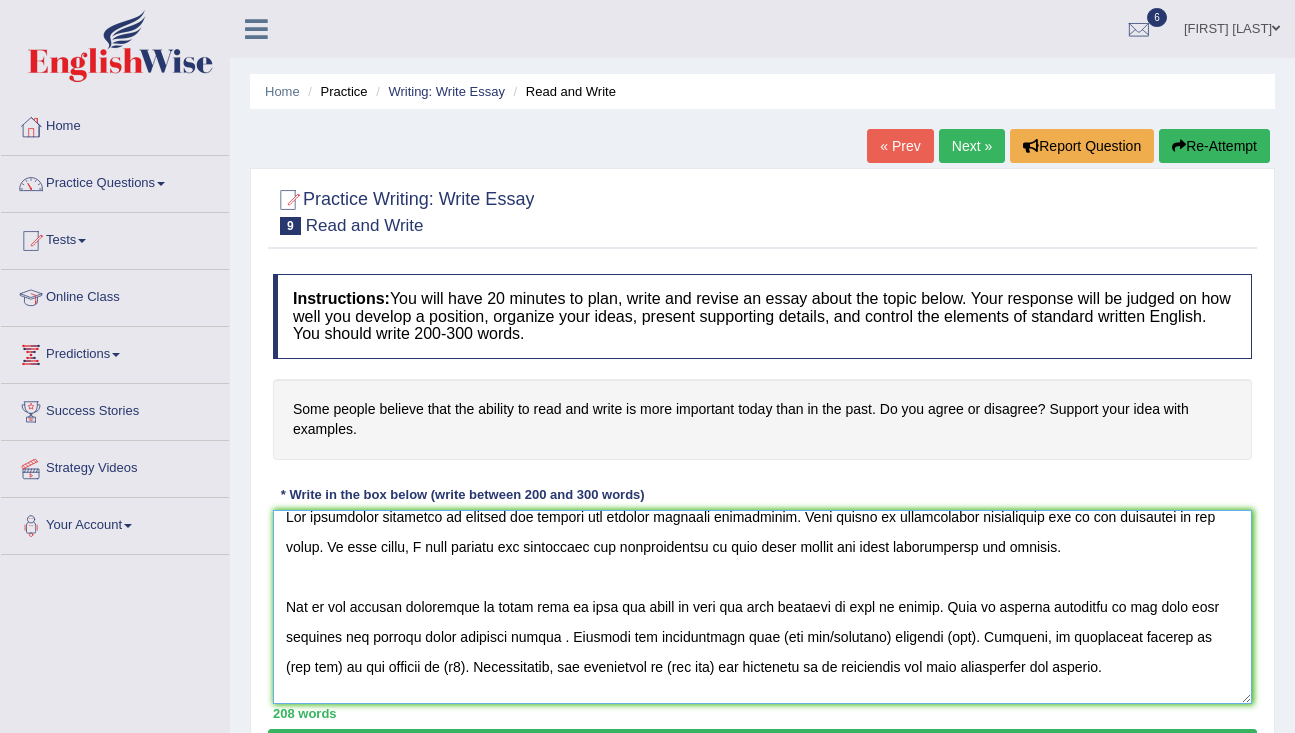 click at bounding box center (762, 607) 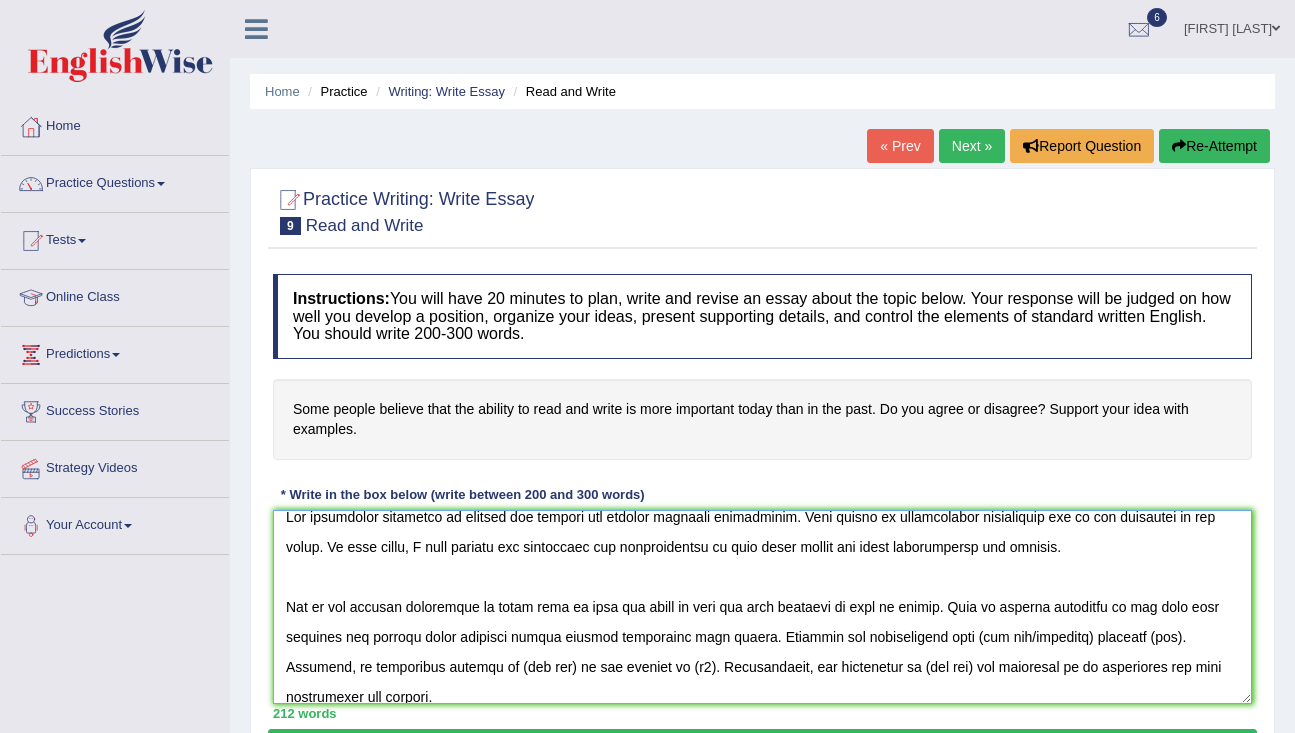 click at bounding box center [762, 607] 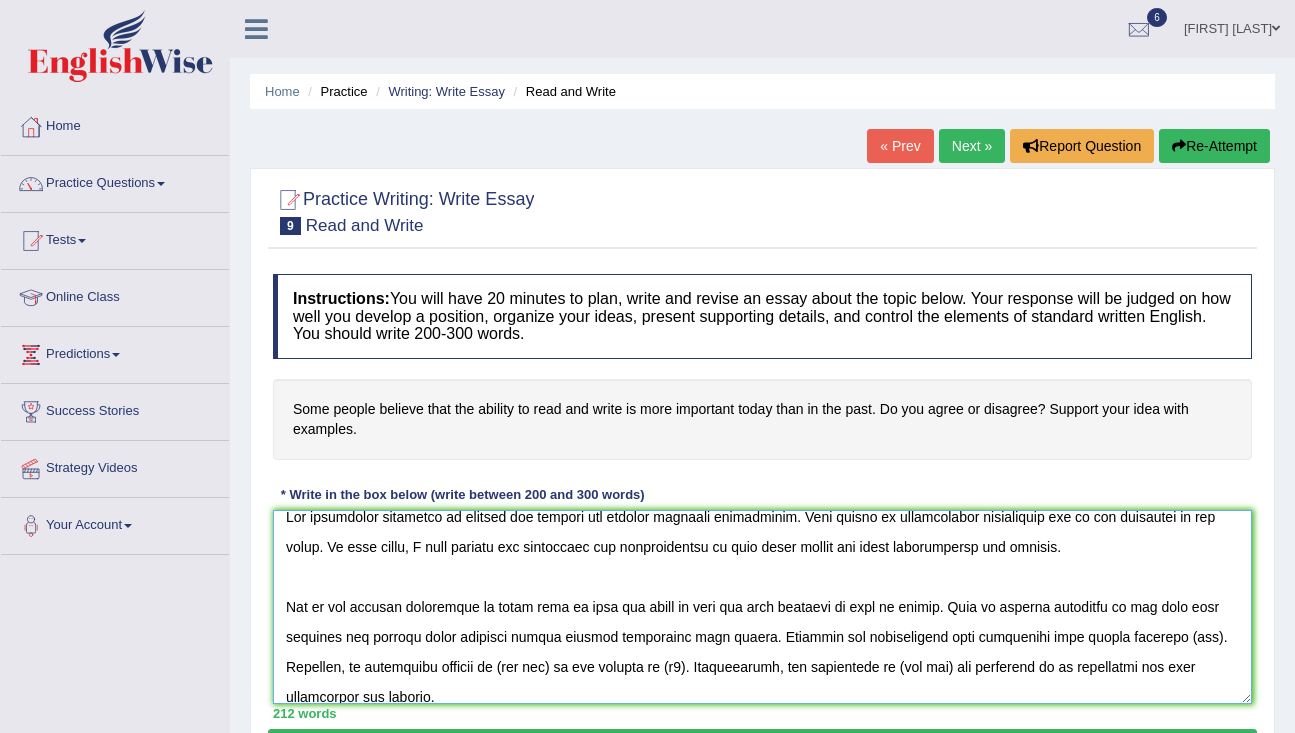 click at bounding box center (762, 607) 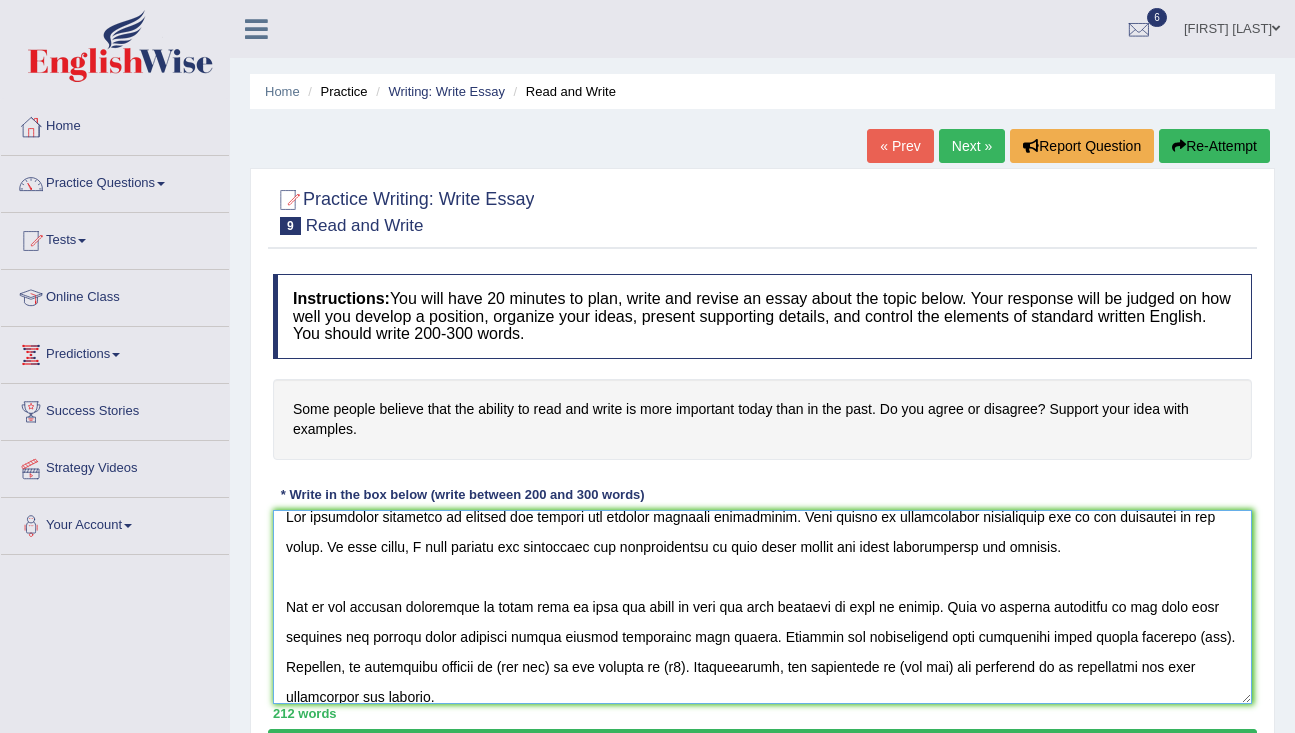 click at bounding box center [762, 607] 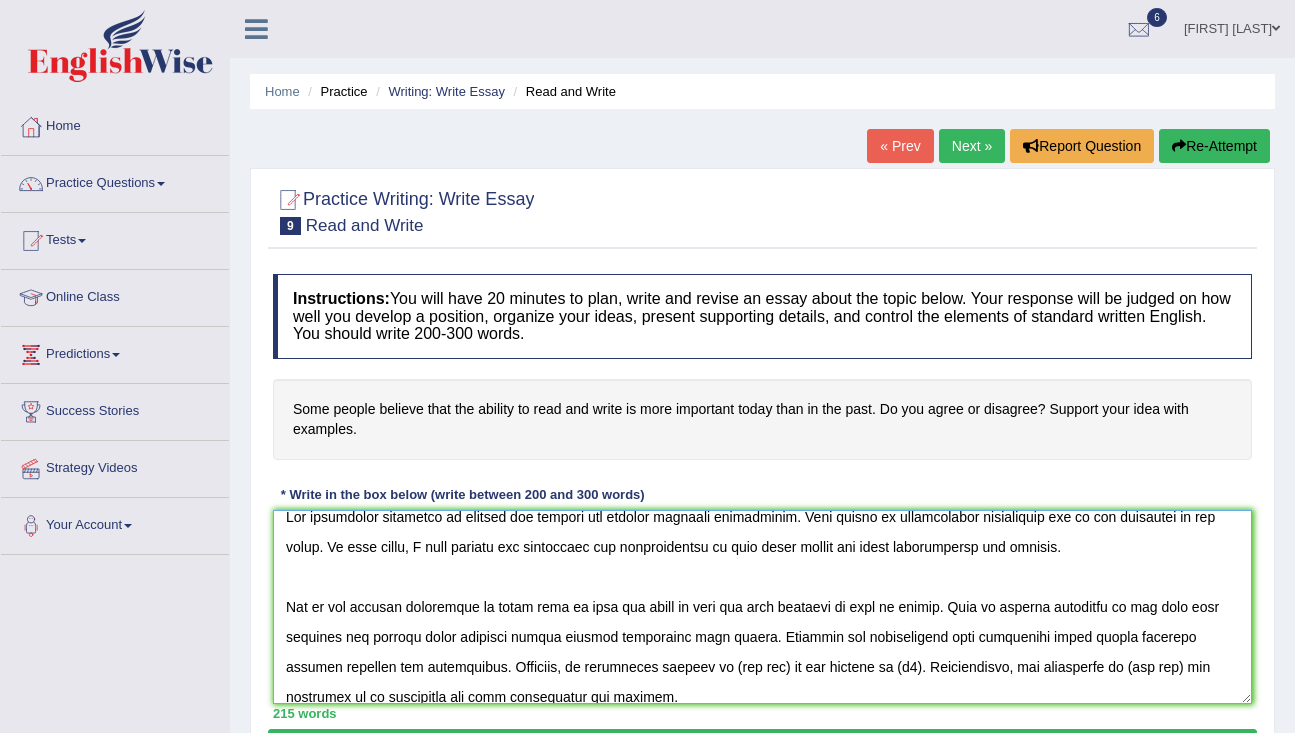 drag, startPoint x: 723, startPoint y: 666, endPoint x: 651, endPoint y: 664, distance: 72.02777 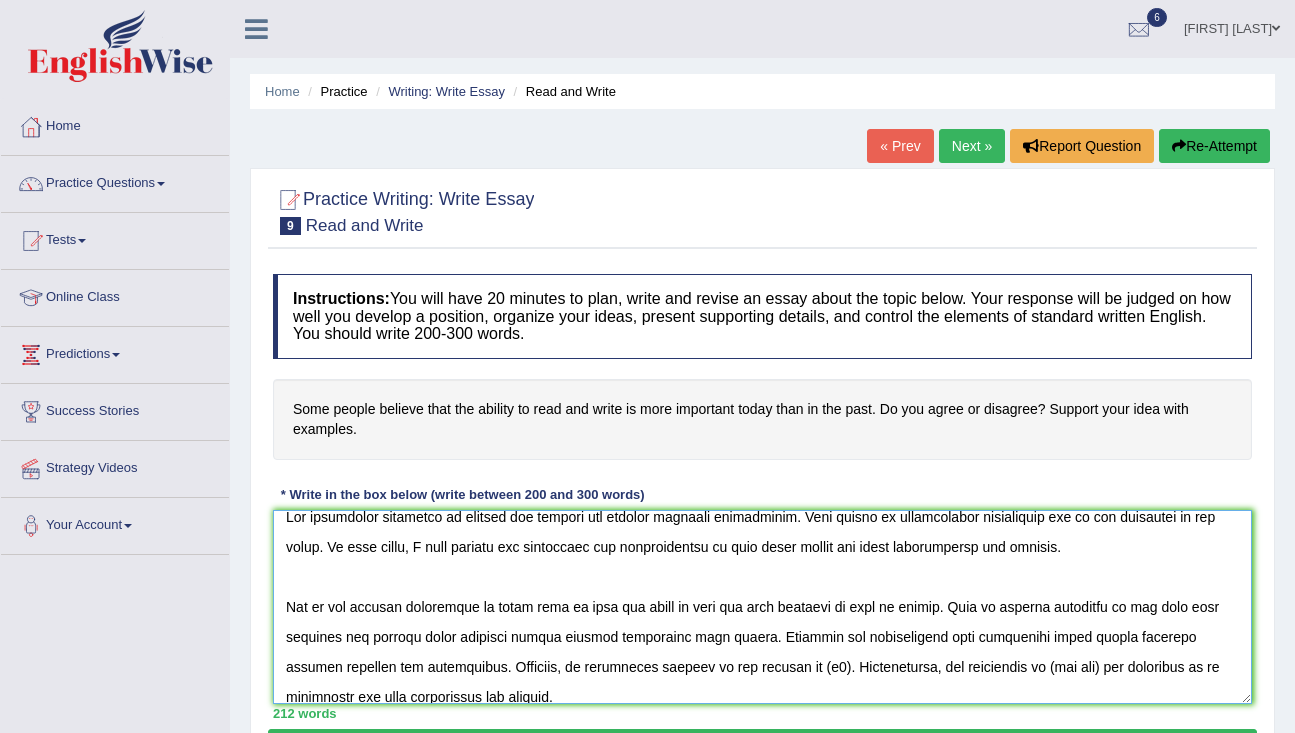 click at bounding box center (762, 607) 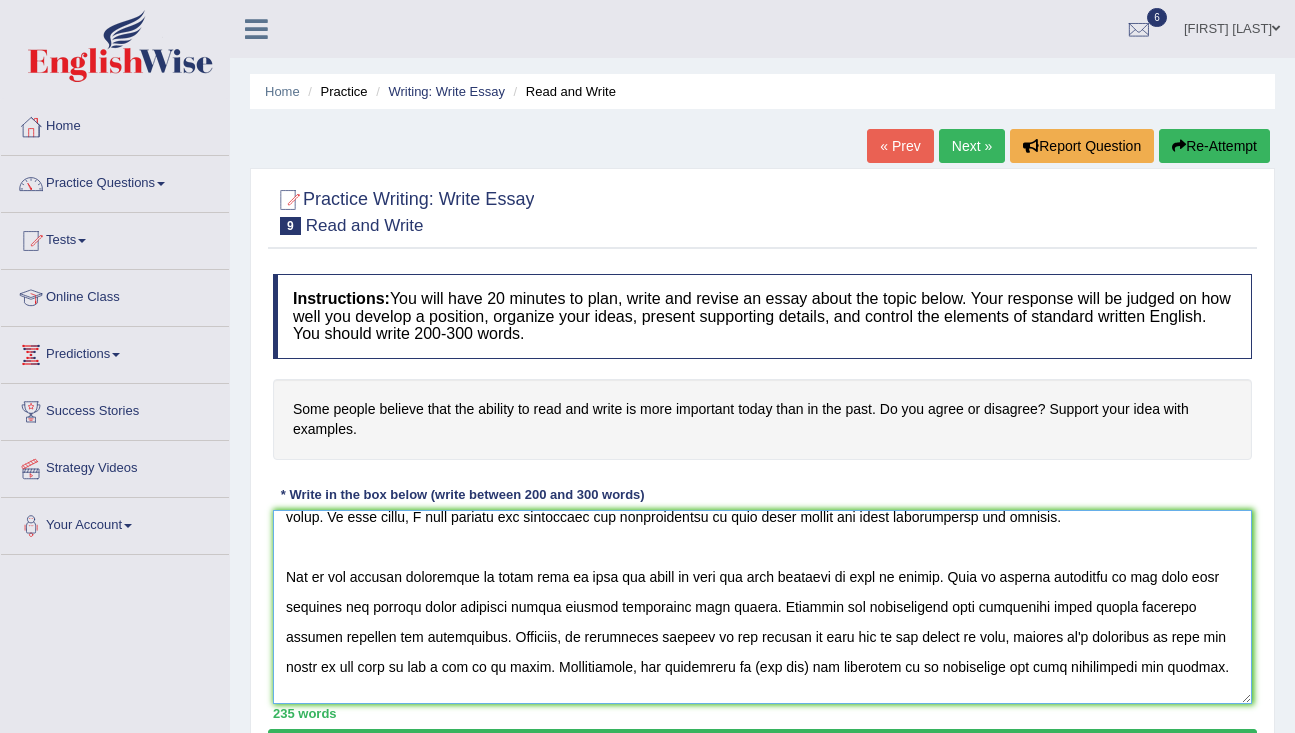 scroll, scrollTop: 49, scrollLeft: 0, axis: vertical 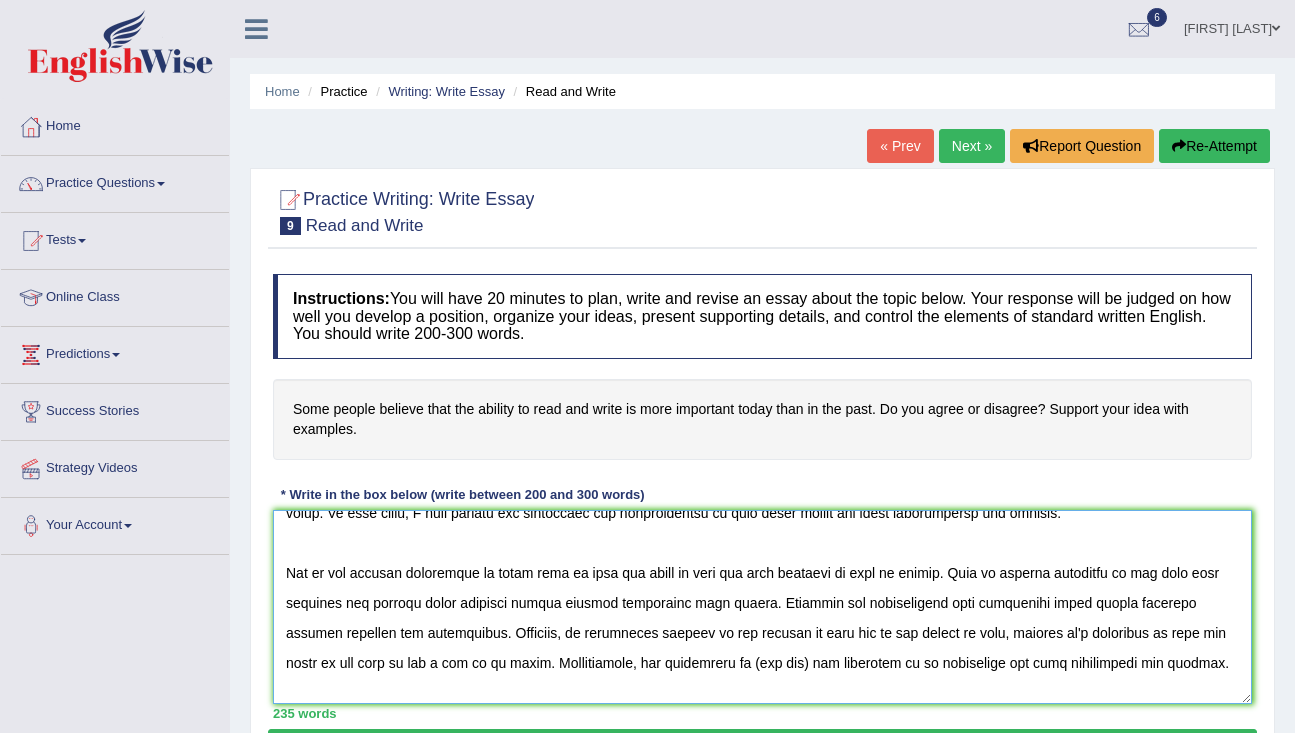 click at bounding box center (762, 607) 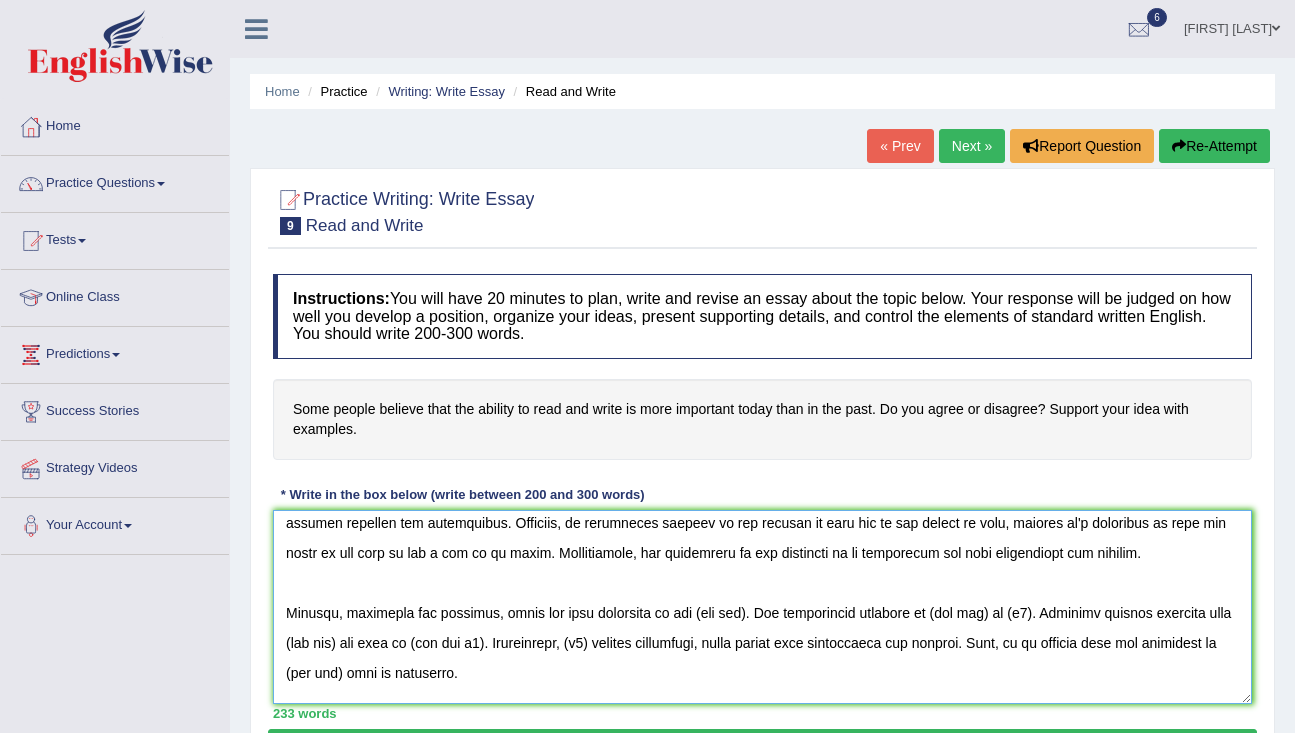 scroll, scrollTop: 170, scrollLeft: 0, axis: vertical 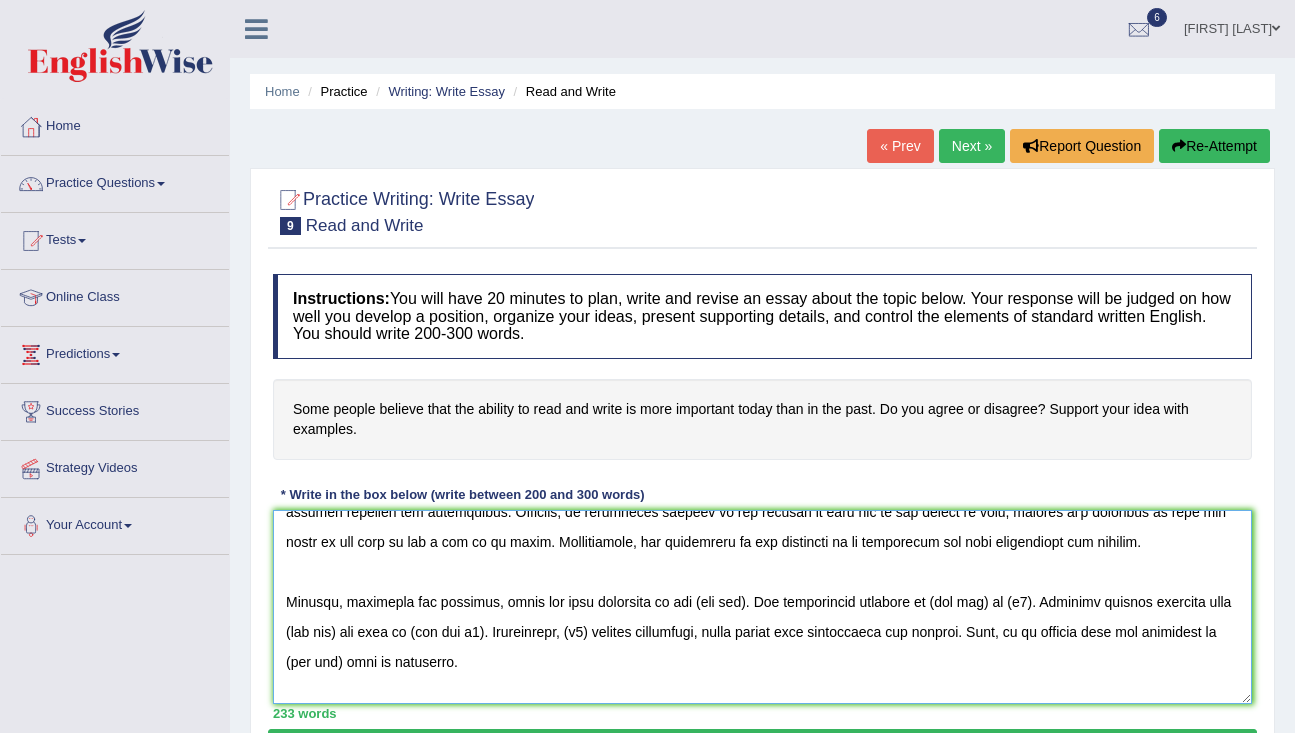 click at bounding box center [762, 607] 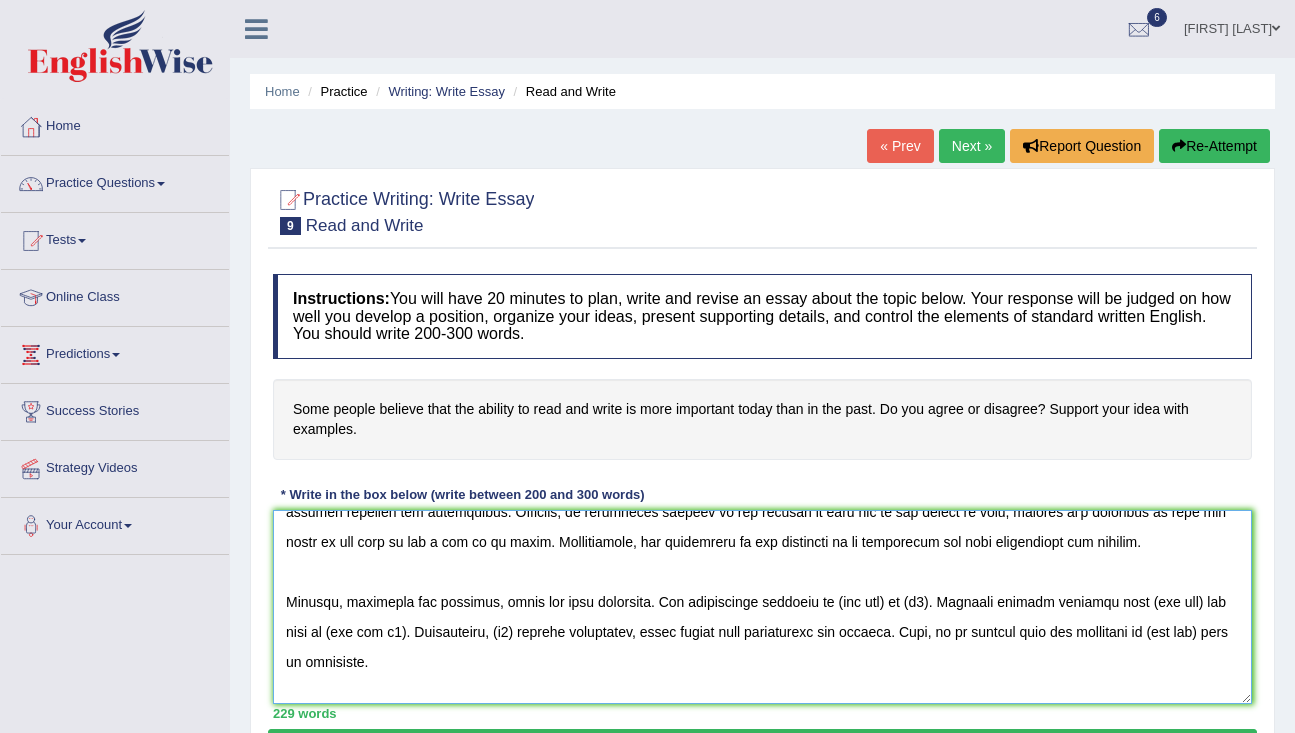 click at bounding box center (762, 607) 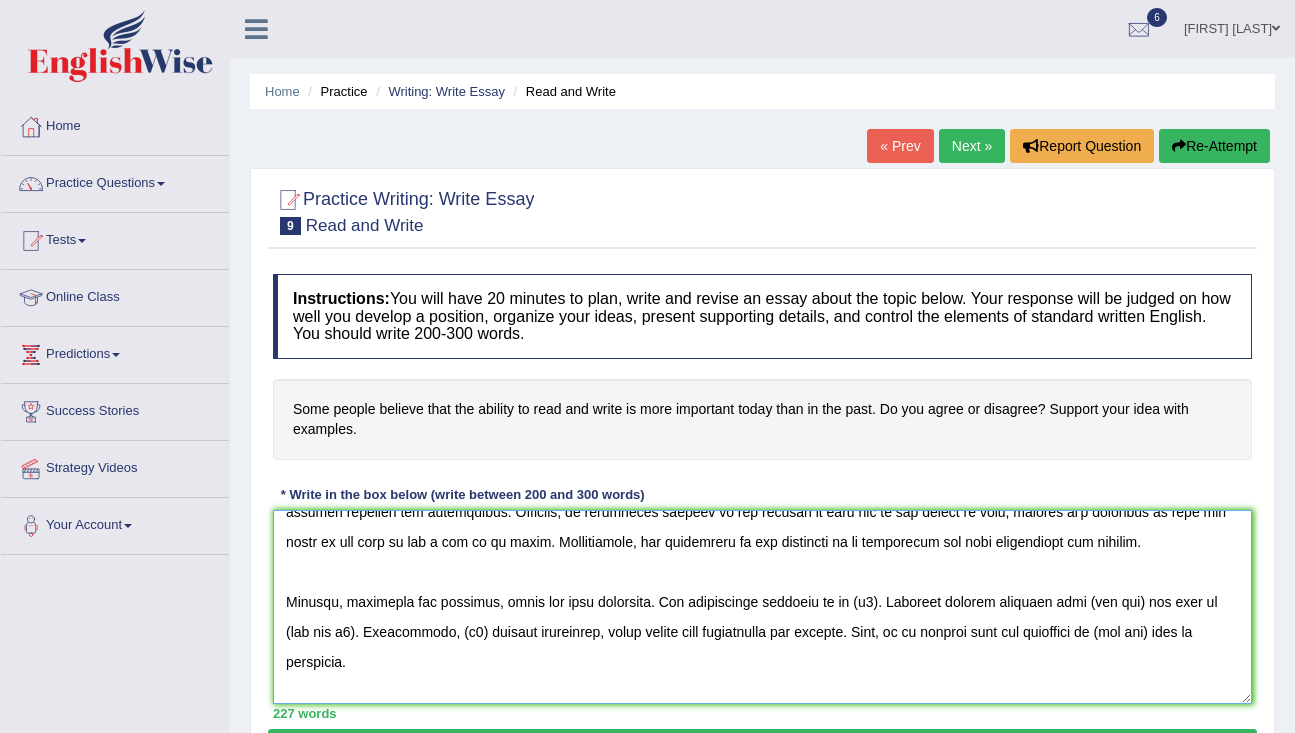click at bounding box center [762, 607] 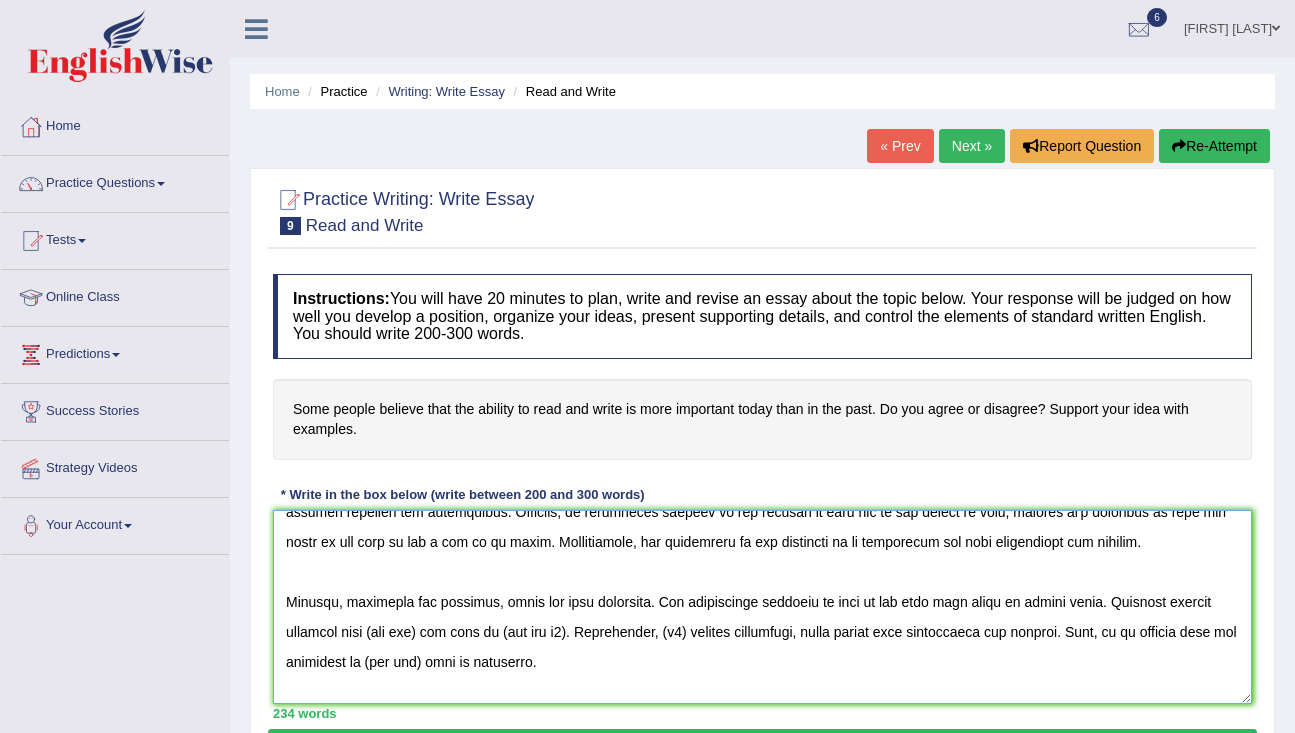 click at bounding box center [762, 607] 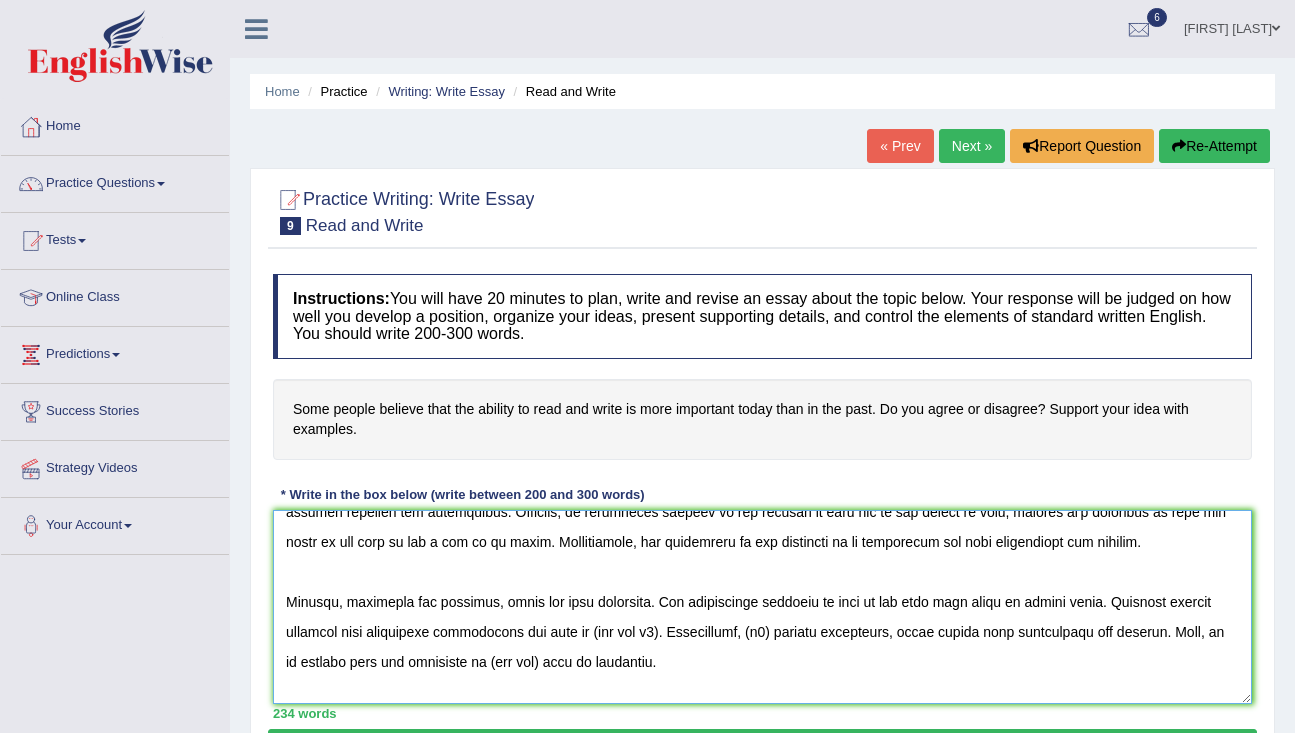 click at bounding box center (762, 607) 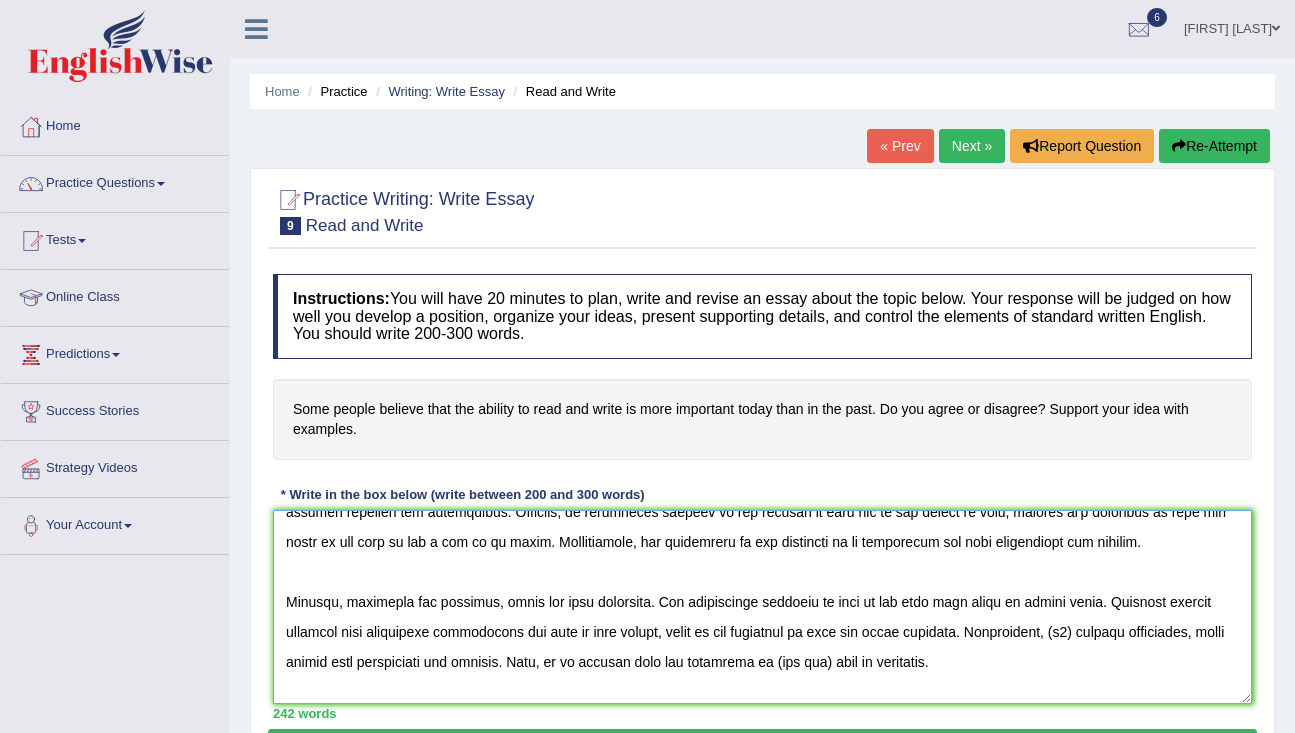 scroll, scrollTop: 188, scrollLeft: 0, axis: vertical 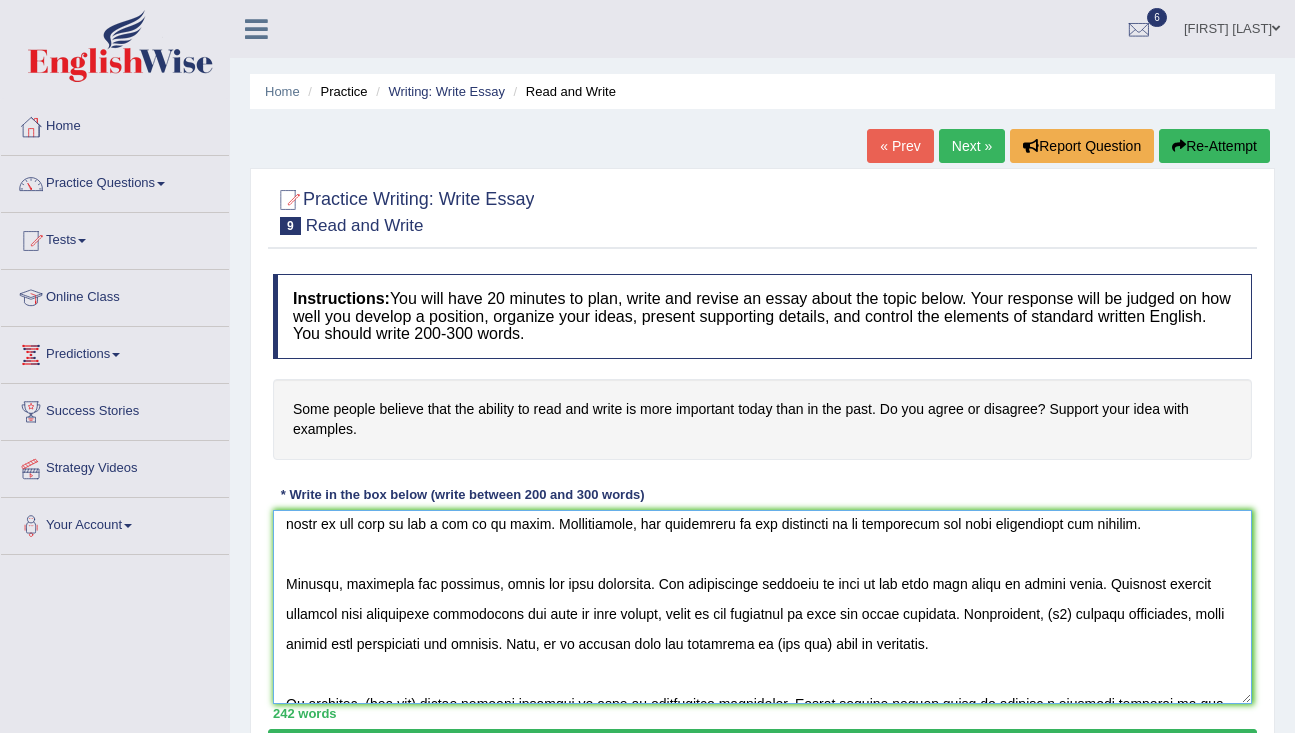 click at bounding box center [762, 607] 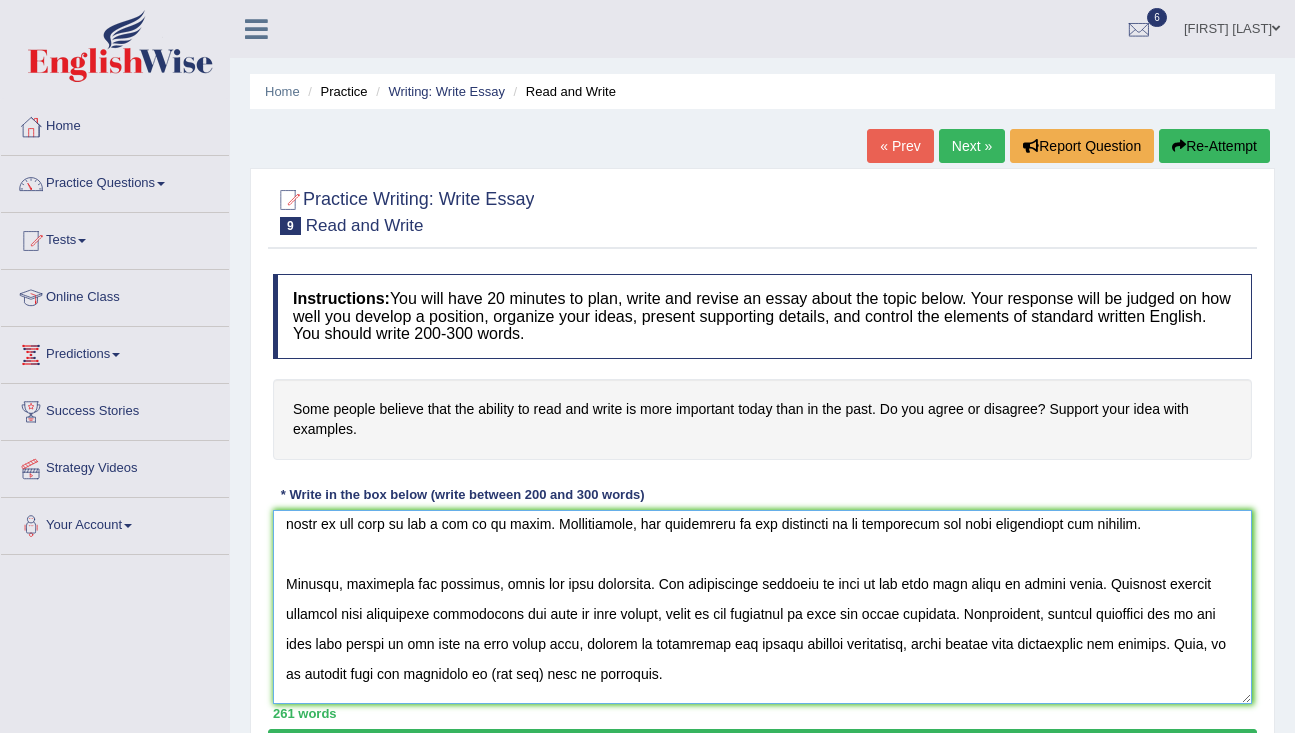 drag, startPoint x: 1047, startPoint y: 645, endPoint x: 884, endPoint y: 640, distance: 163.07668 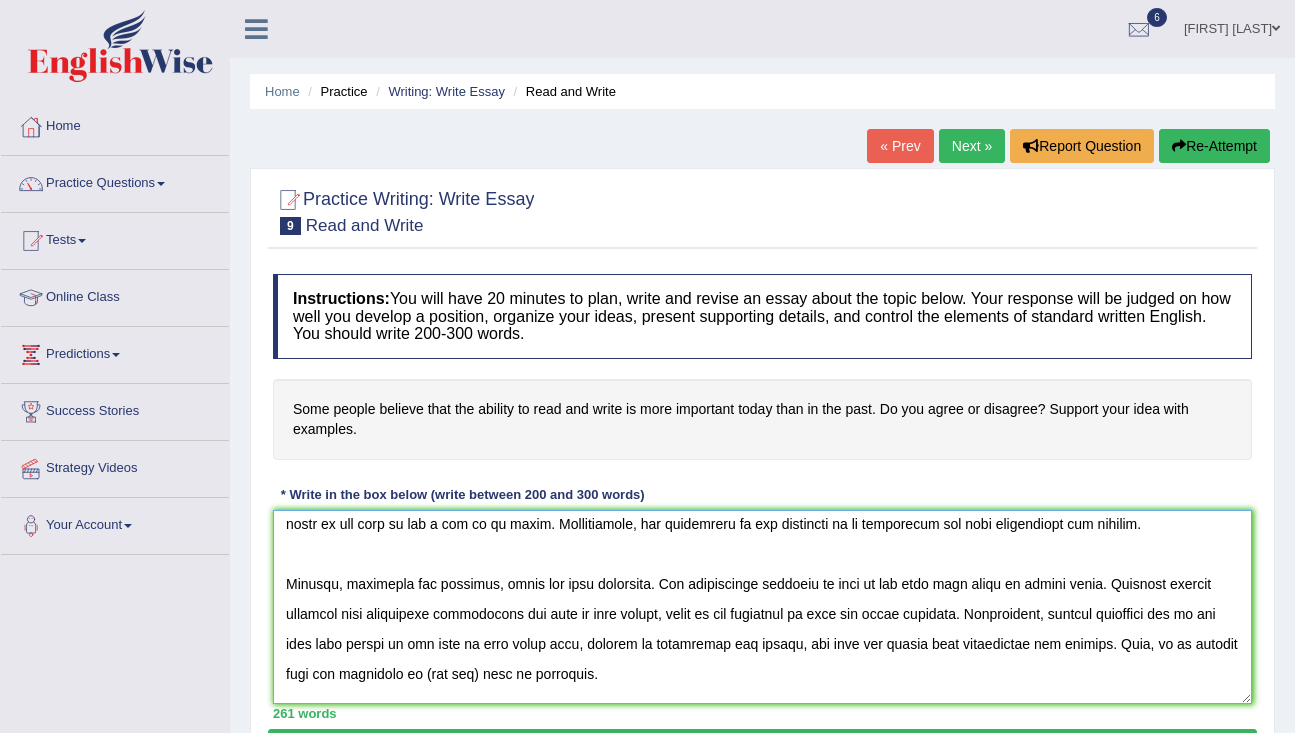 click at bounding box center [762, 607] 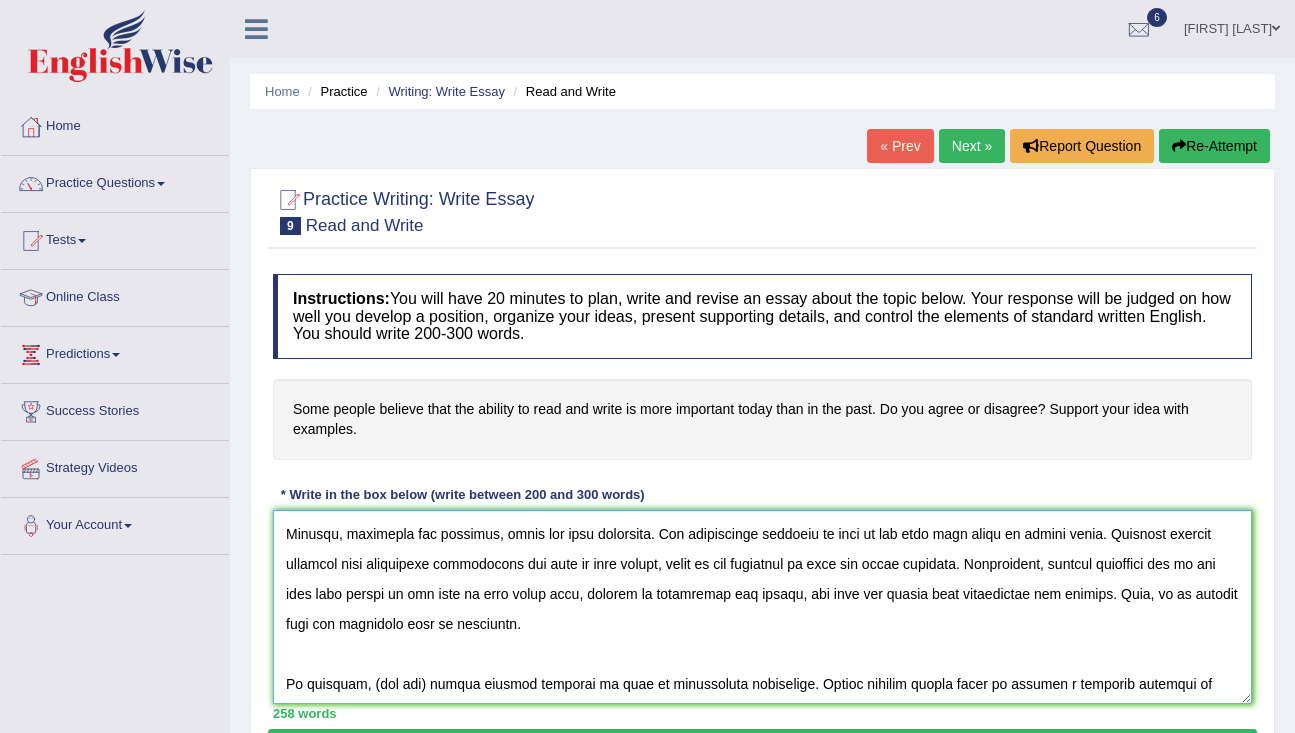 scroll, scrollTop: 270, scrollLeft: 0, axis: vertical 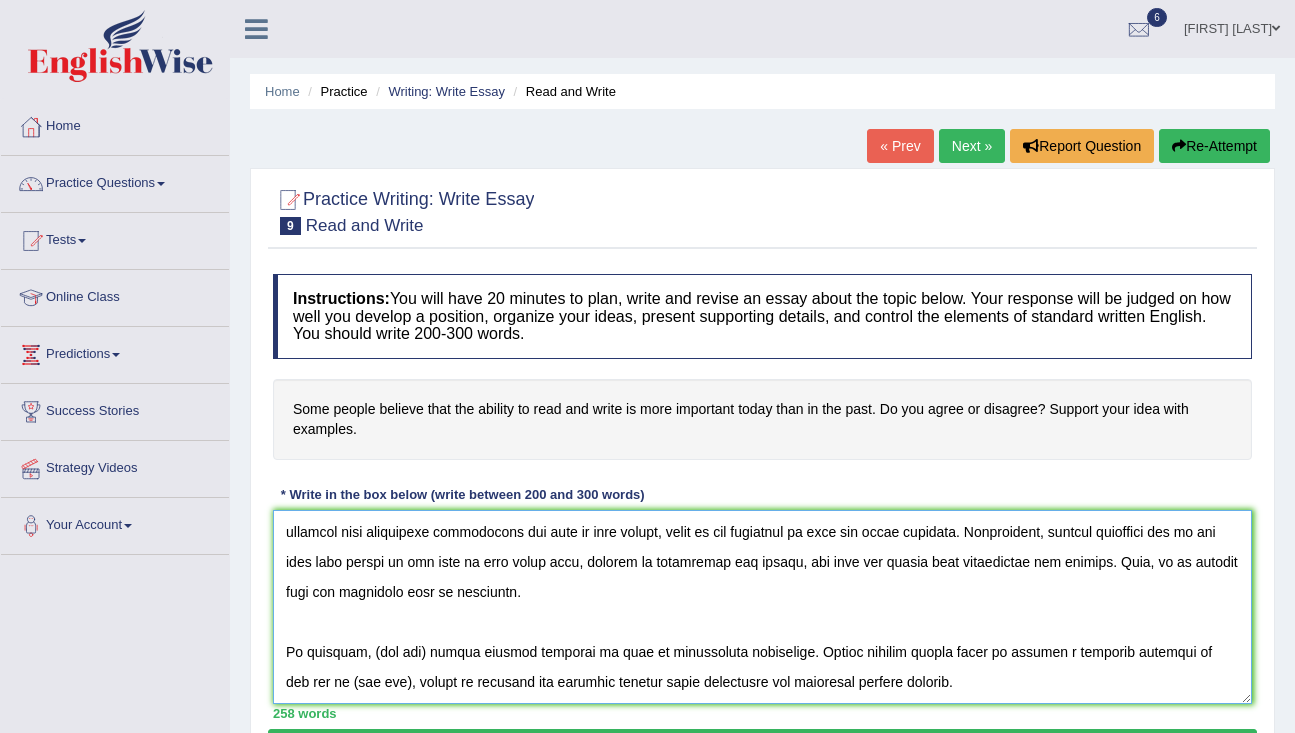 click at bounding box center [762, 607] 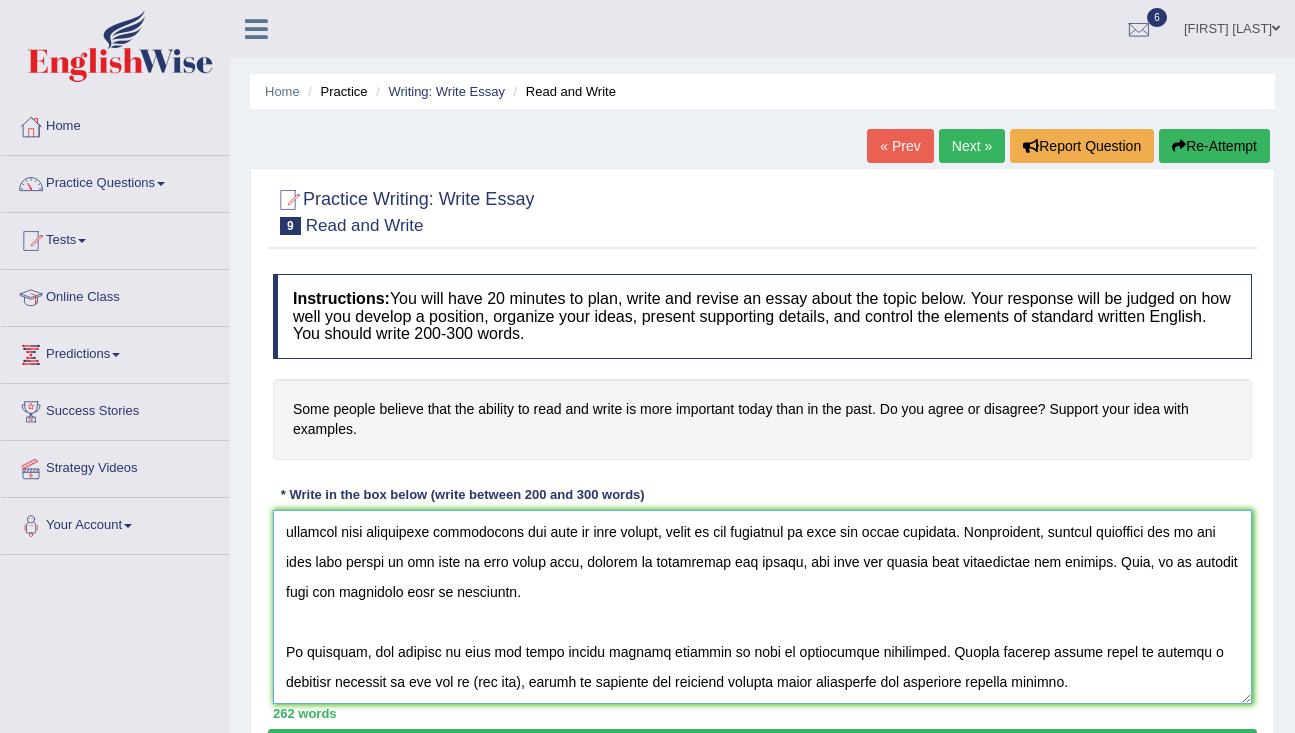 drag, startPoint x: 484, startPoint y: 683, endPoint x: 426, endPoint y: 682, distance: 58.00862 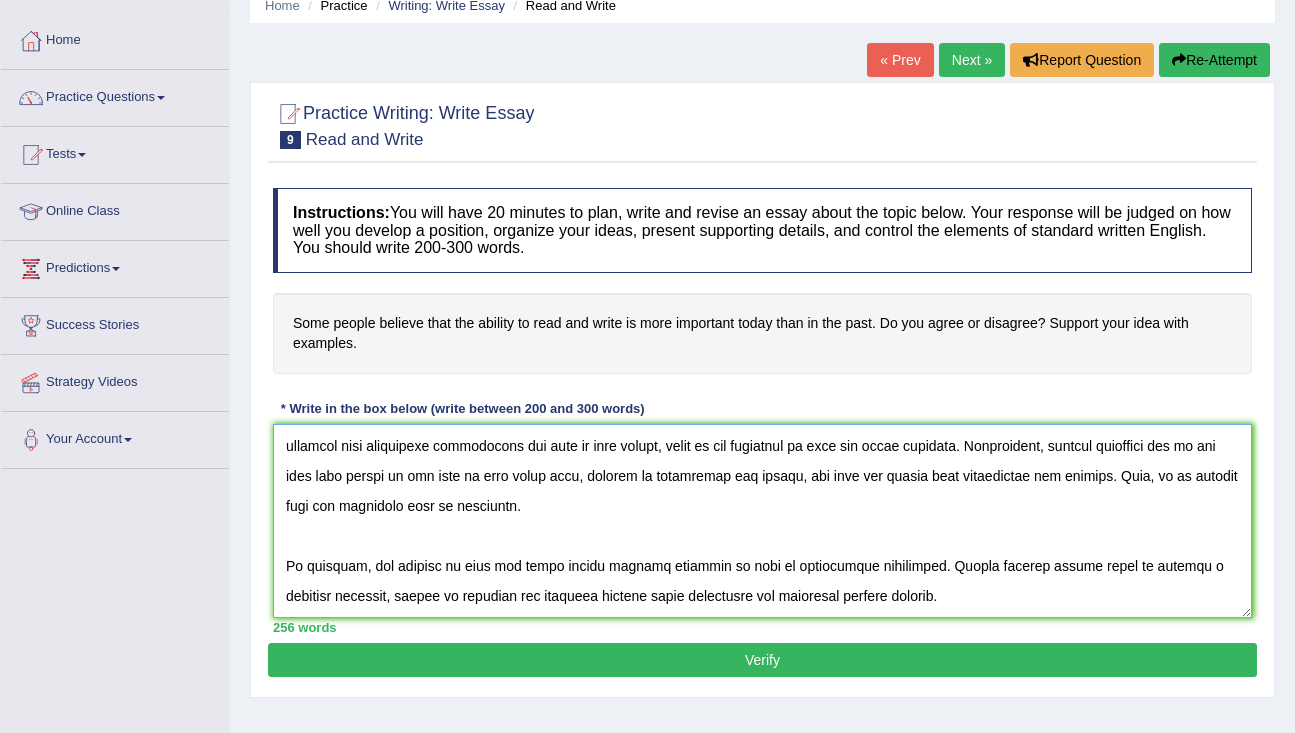 scroll, scrollTop: 108, scrollLeft: 0, axis: vertical 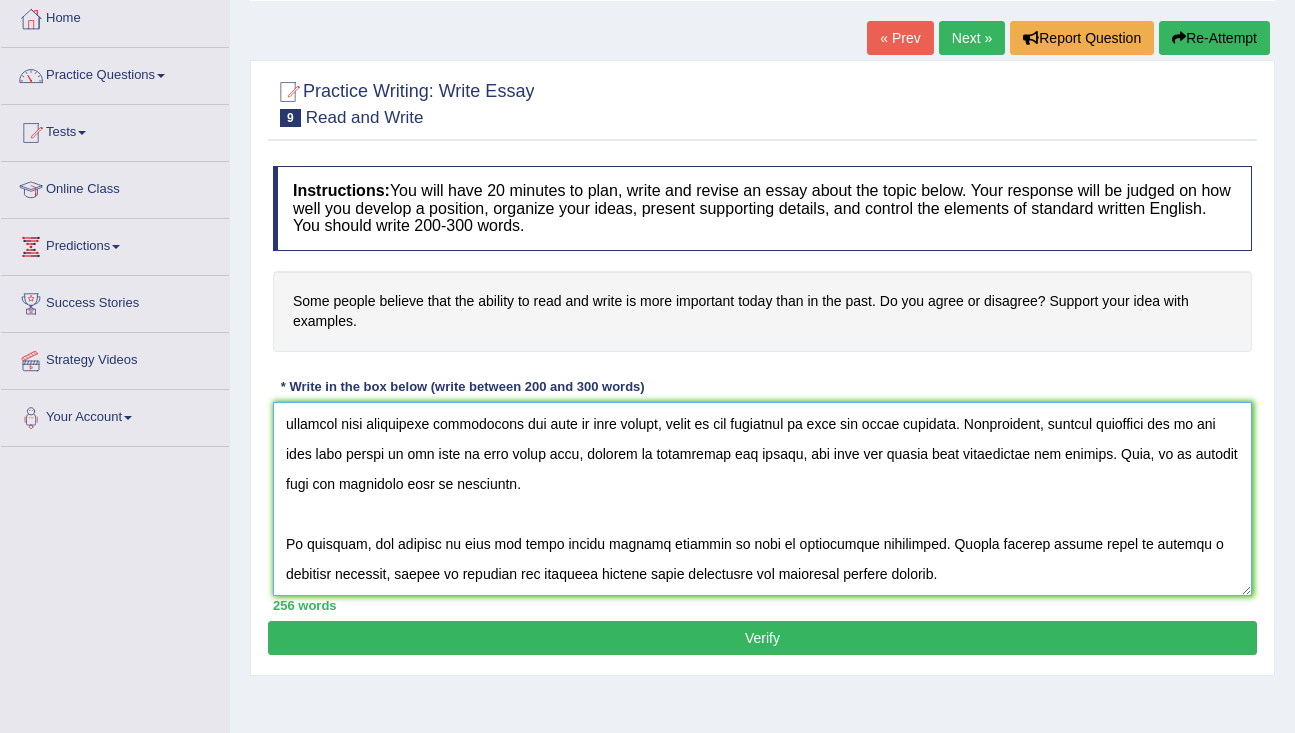 type on "The increasing influence of reading and writing has ignited numerous discussions. This matter is particularly significant due to its influence on our lives. In this essay, I will examine the advantages and disadvantages of both these skills and their implications for society.
One of the primary advantages of being able to read and write is that you will probably do well at school. This is further supported by the fact that children who develop early literacy skills achieve milestones more easily. Research has demonstrated that developing these skills improves overall learning and development. Moreover, an additional benefit is its ability to help you in the future as well, because it's essential to read and write if you want to get a job as an adult. Consequently, the advantages of are essential to be considered for both individuals and society.
However, alongside the benefits, there are some drawbacks. One significant drawback of this is the fact that today we rarely write. Numerous studies indicate th..." 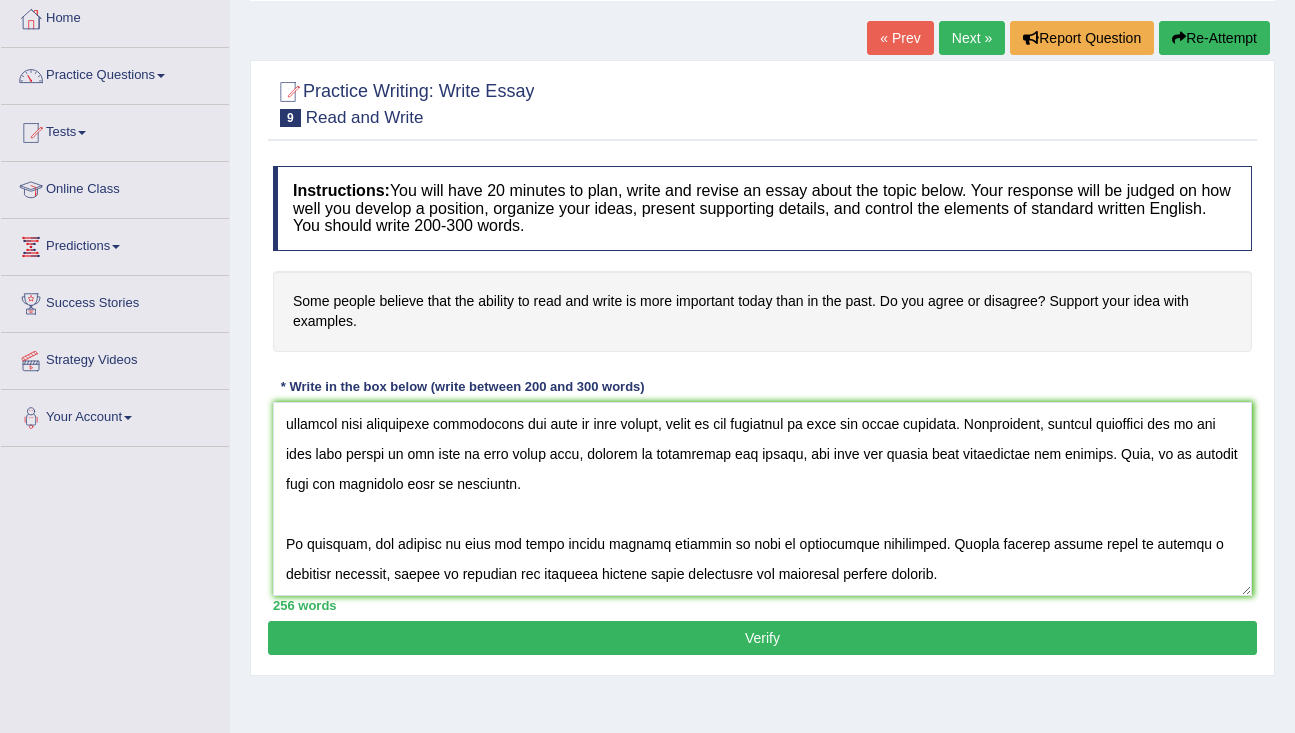 click on "Verify" at bounding box center (762, 638) 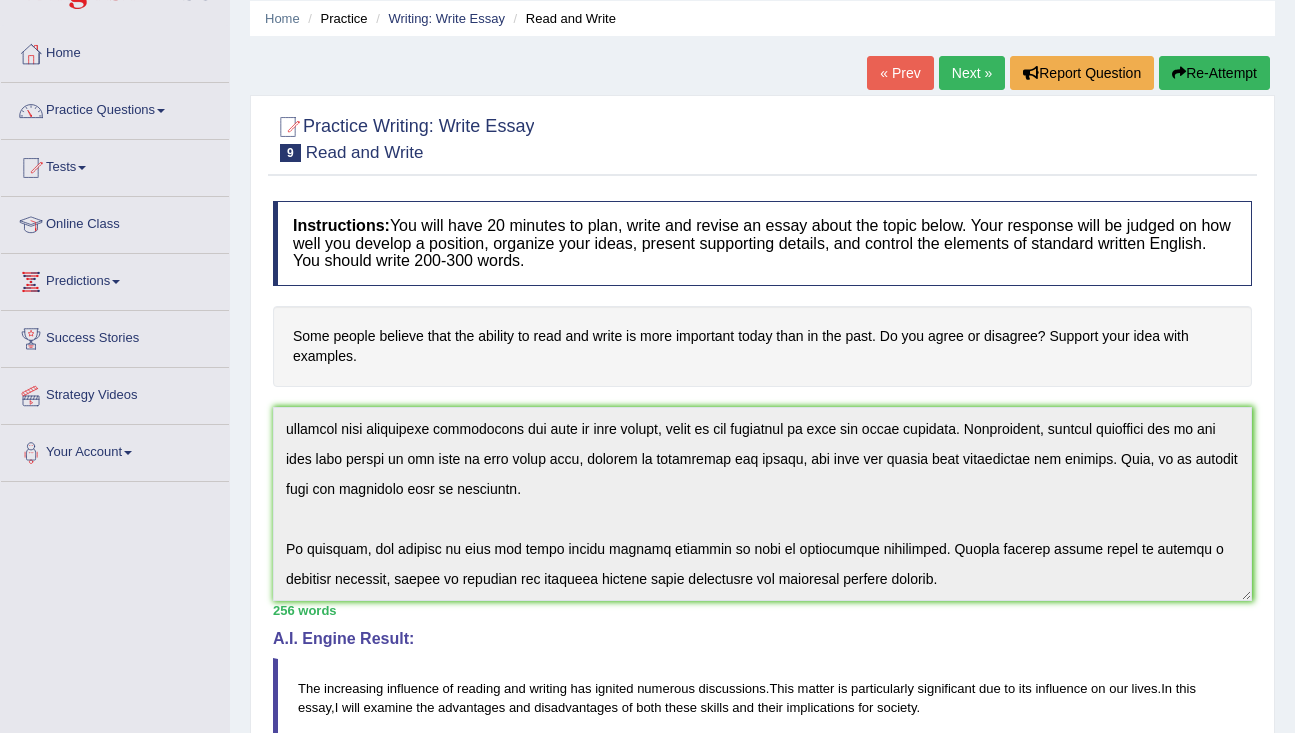 scroll, scrollTop: 0, scrollLeft: 0, axis: both 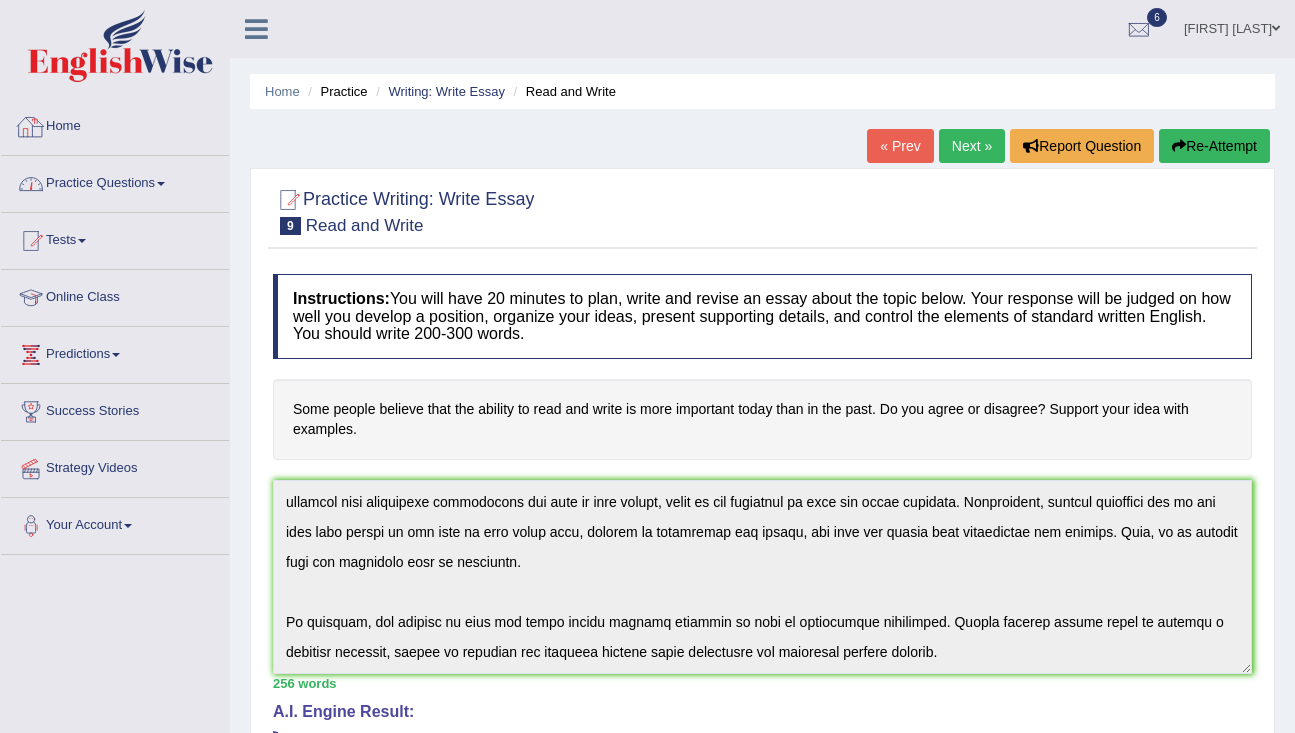 click on "Practice Questions" at bounding box center (115, 181) 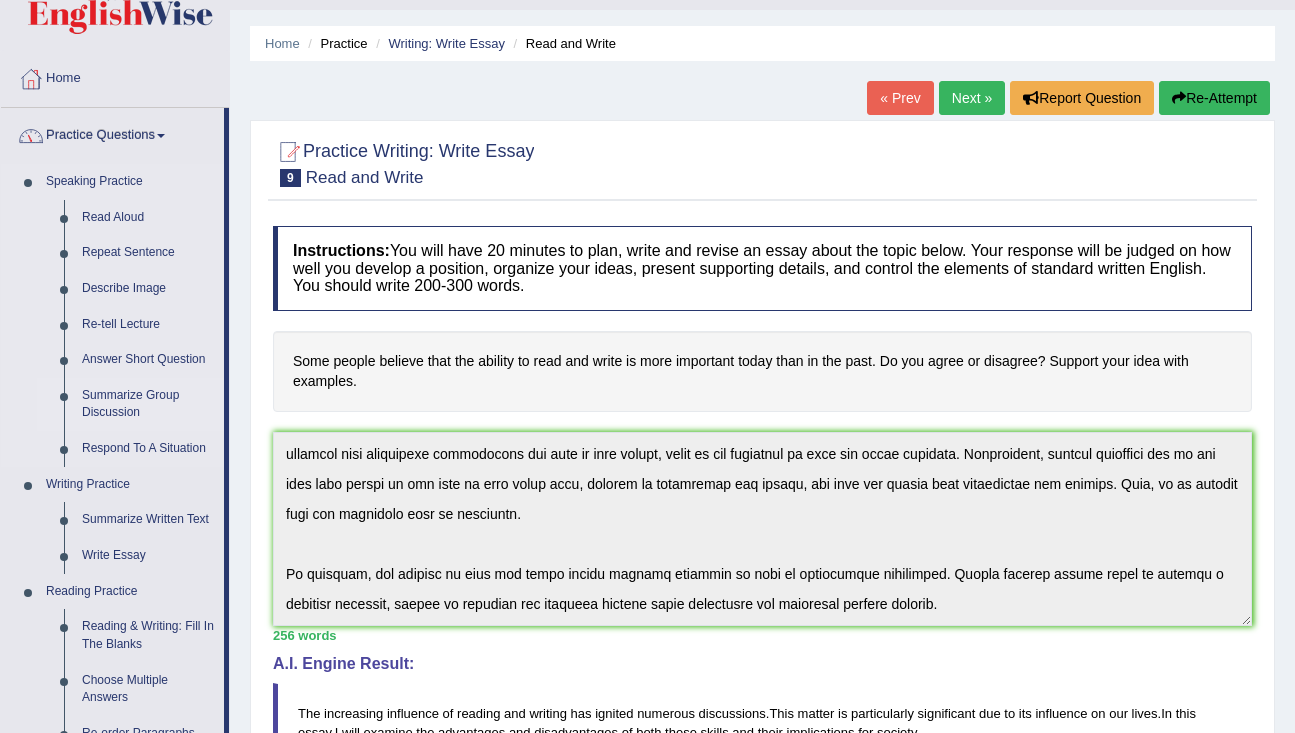 scroll, scrollTop: 106, scrollLeft: 0, axis: vertical 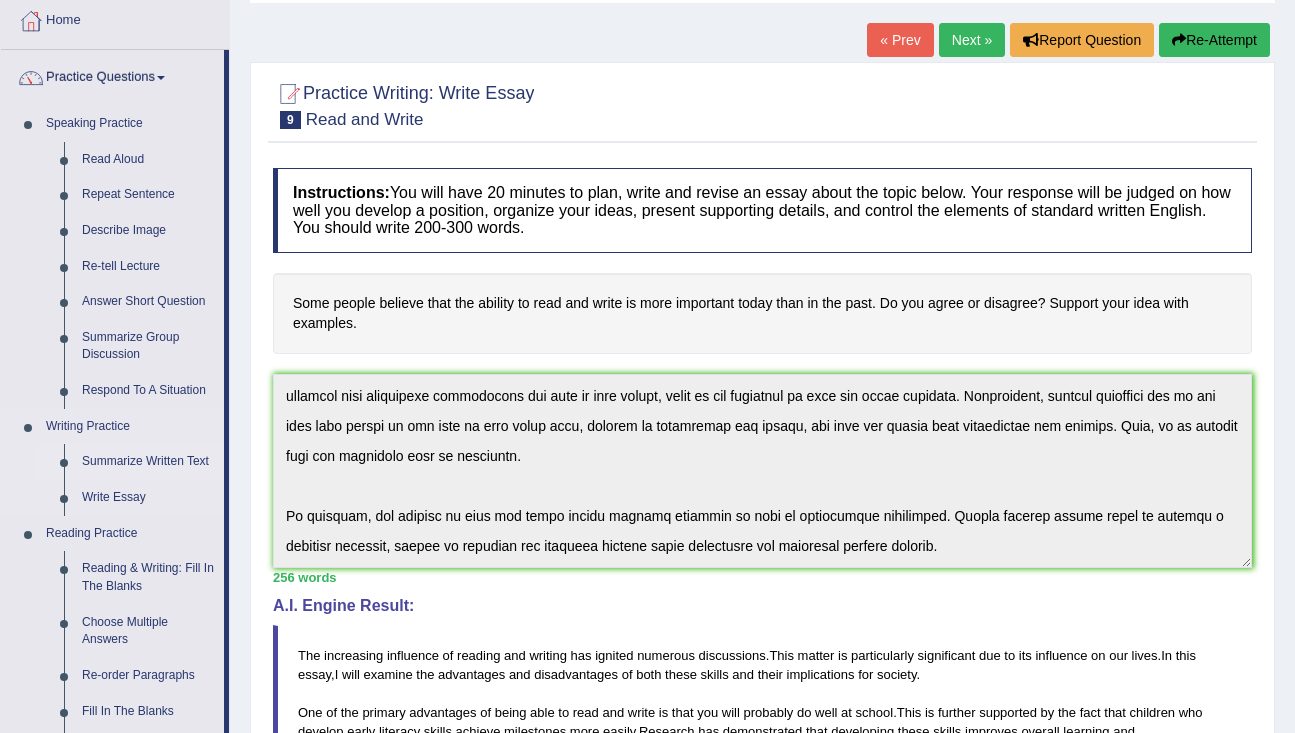 click on "Summarize Written Text" at bounding box center [148, 462] 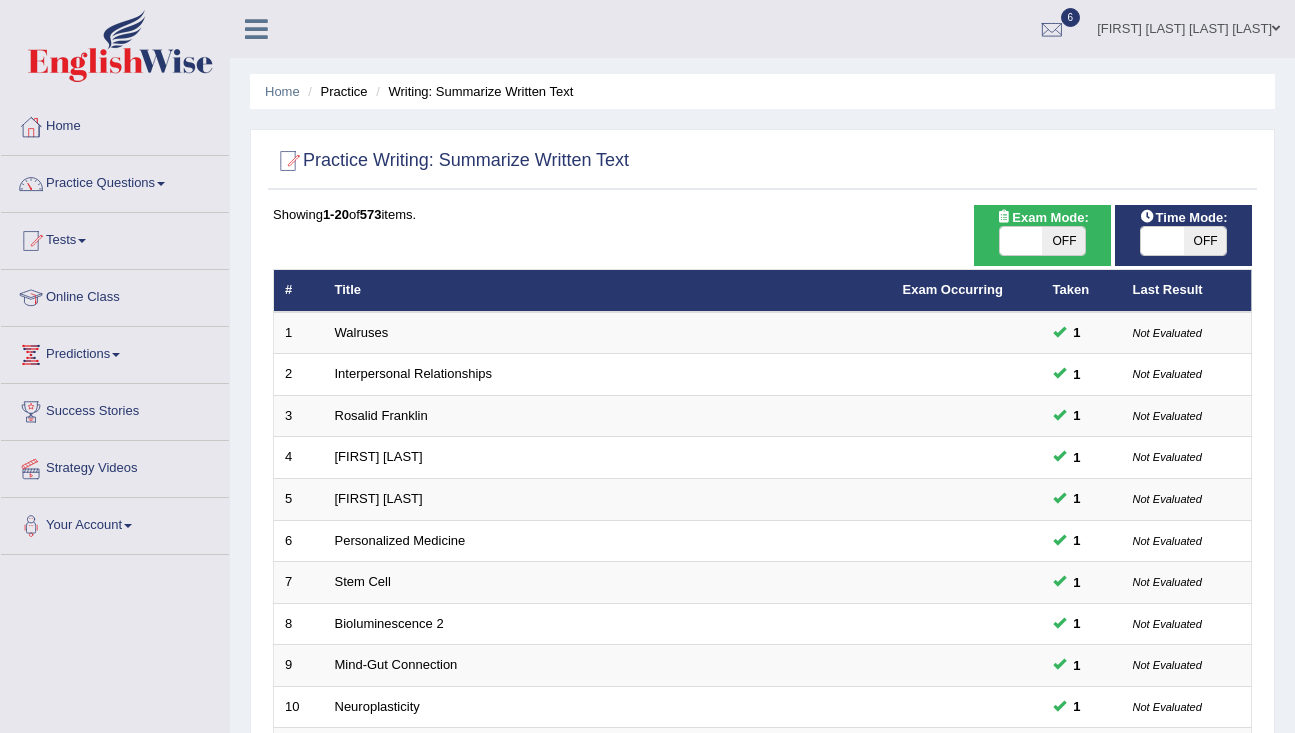 scroll, scrollTop: 0, scrollLeft: 0, axis: both 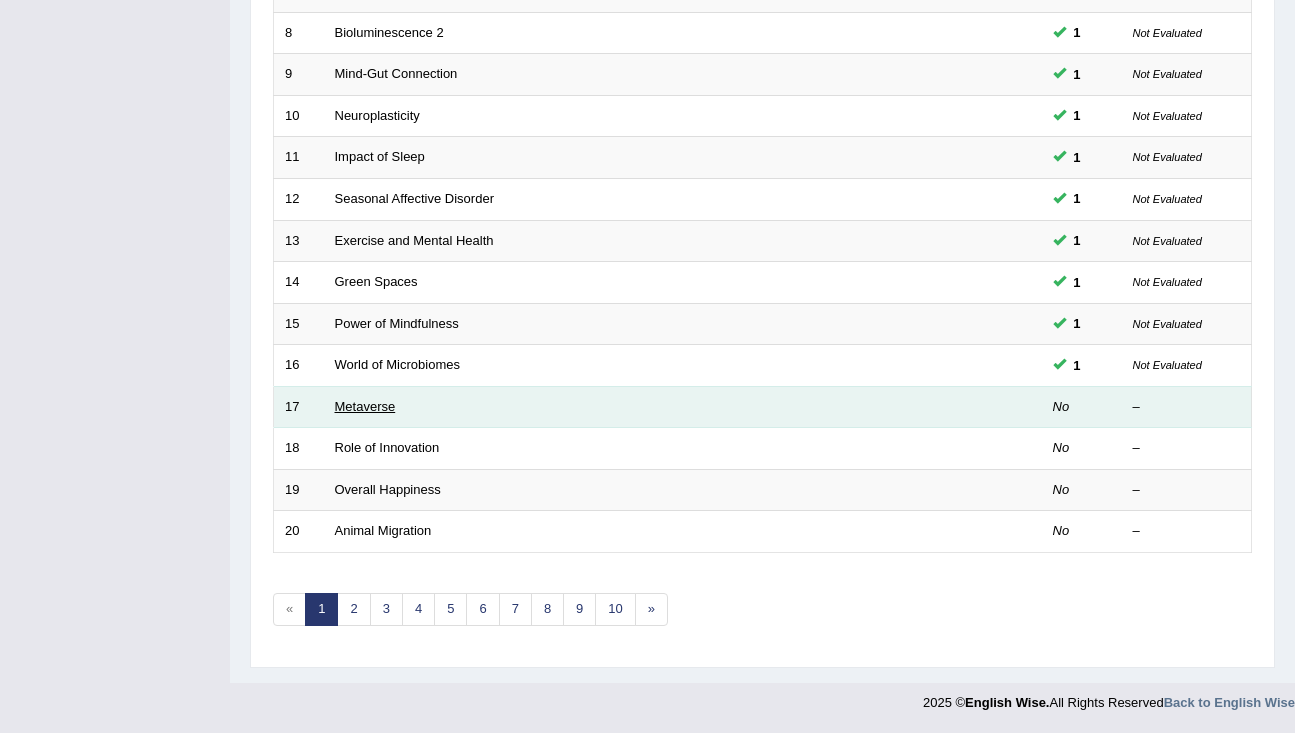 click on "Metaverse" at bounding box center [365, 406] 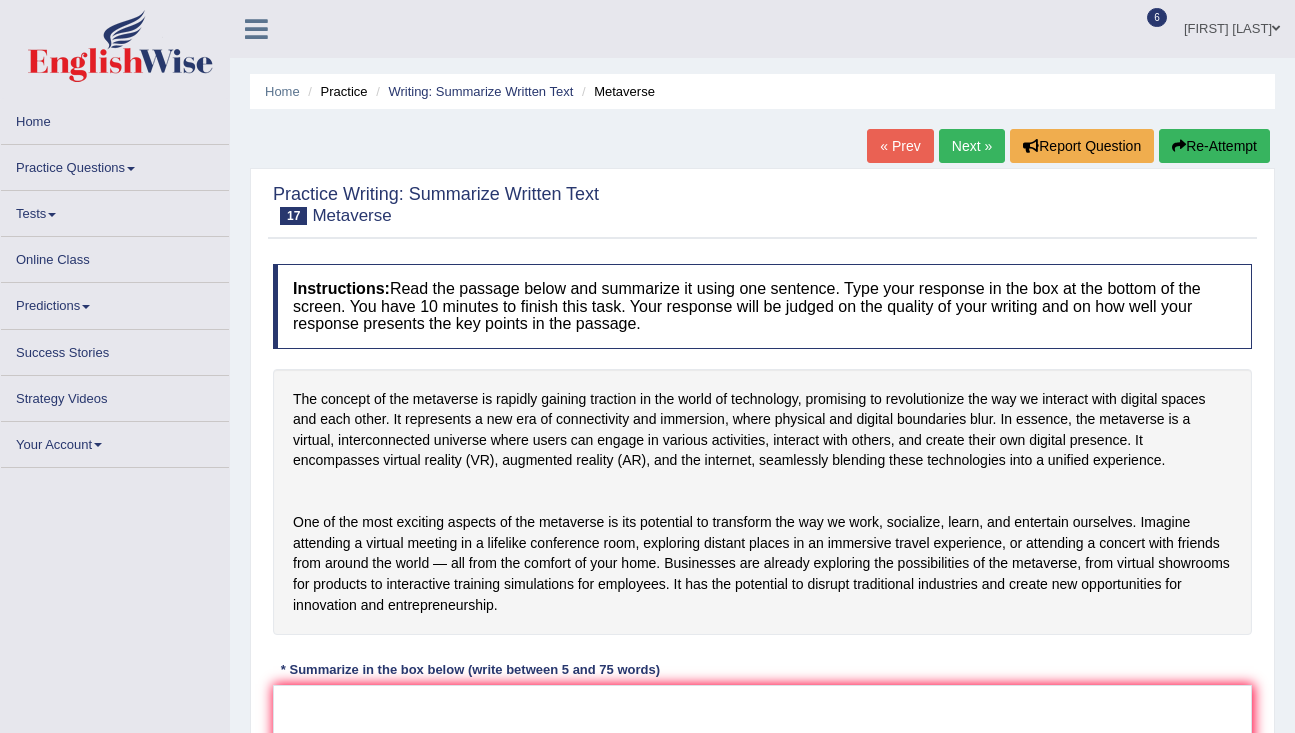 scroll, scrollTop: 0, scrollLeft: 0, axis: both 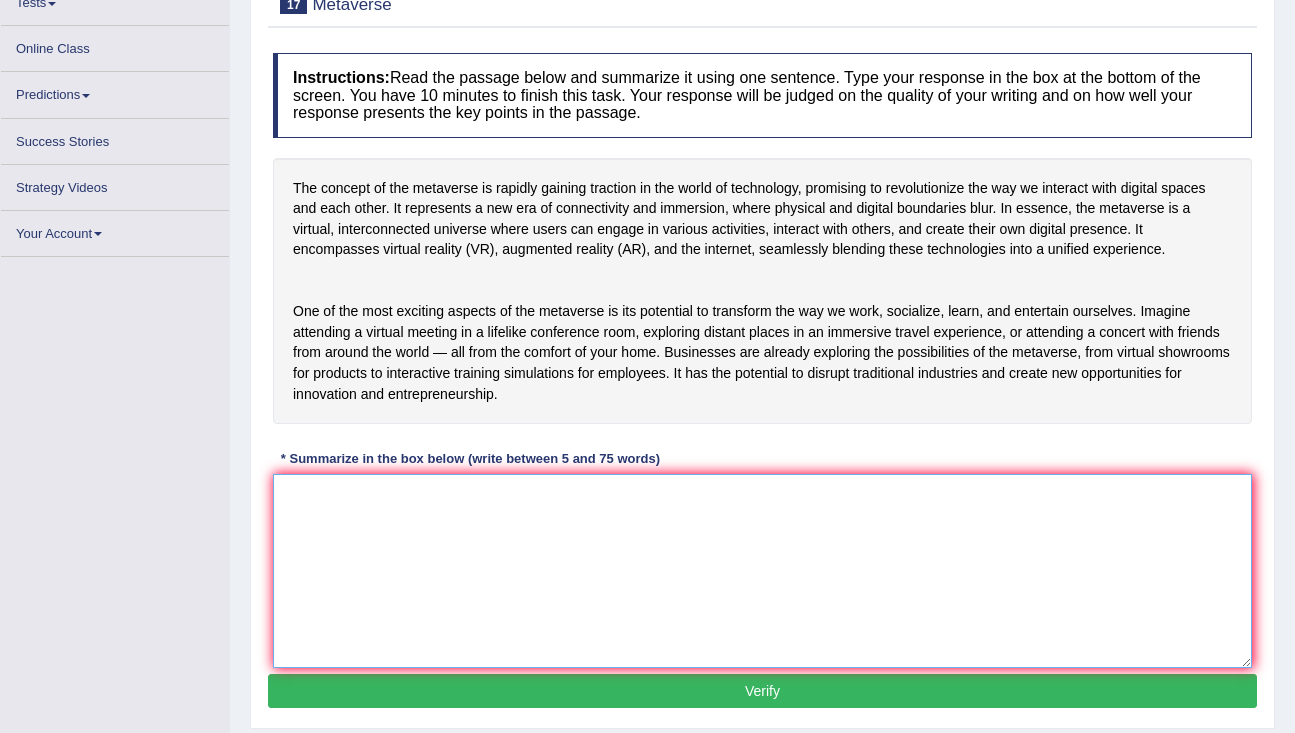 click at bounding box center [762, 571] 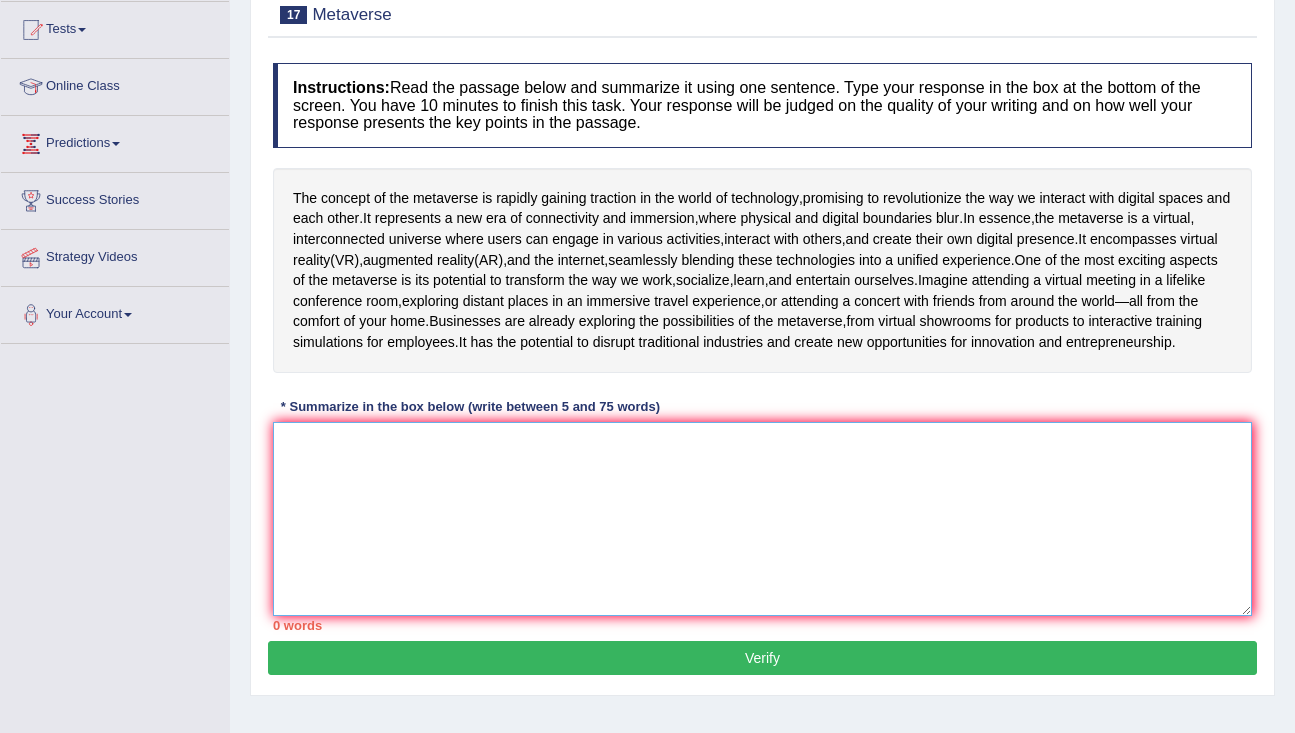 scroll, scrollTop: 237, scrollLeft: 0, axis: vertical 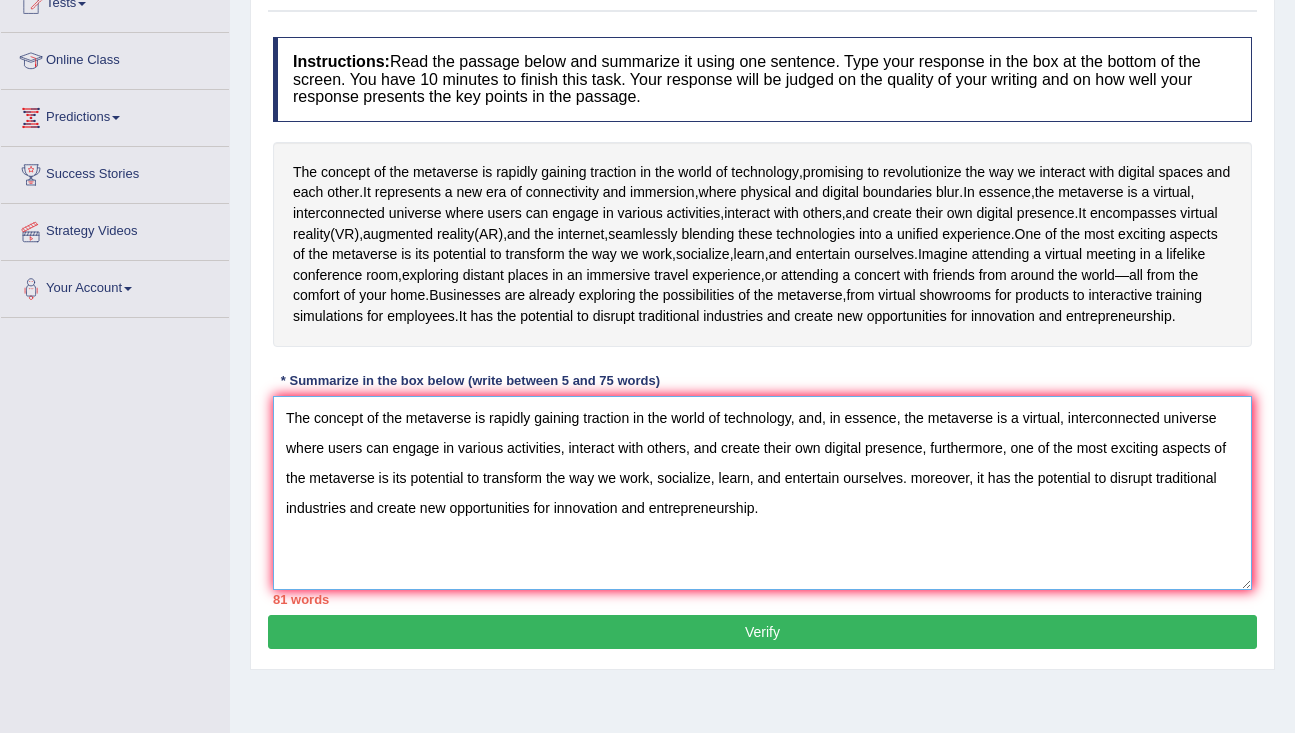 click on "The concept of the metaverse is rapidly gaining traction in the world of technology, and, in essence, the metaverse is a virtual, interconnected universe where users can engage in various activities, interact with others, and create their own digital presence, furthermore, one of the most exciting aspects of the metaverse is its potential to transform the way we work, socialize, learn, and entertain ourselves. moreover, it has the potential to disrupt traditional industries and create new opportunities for innovation and entrepreneurship." at bounding box center (762, 493) 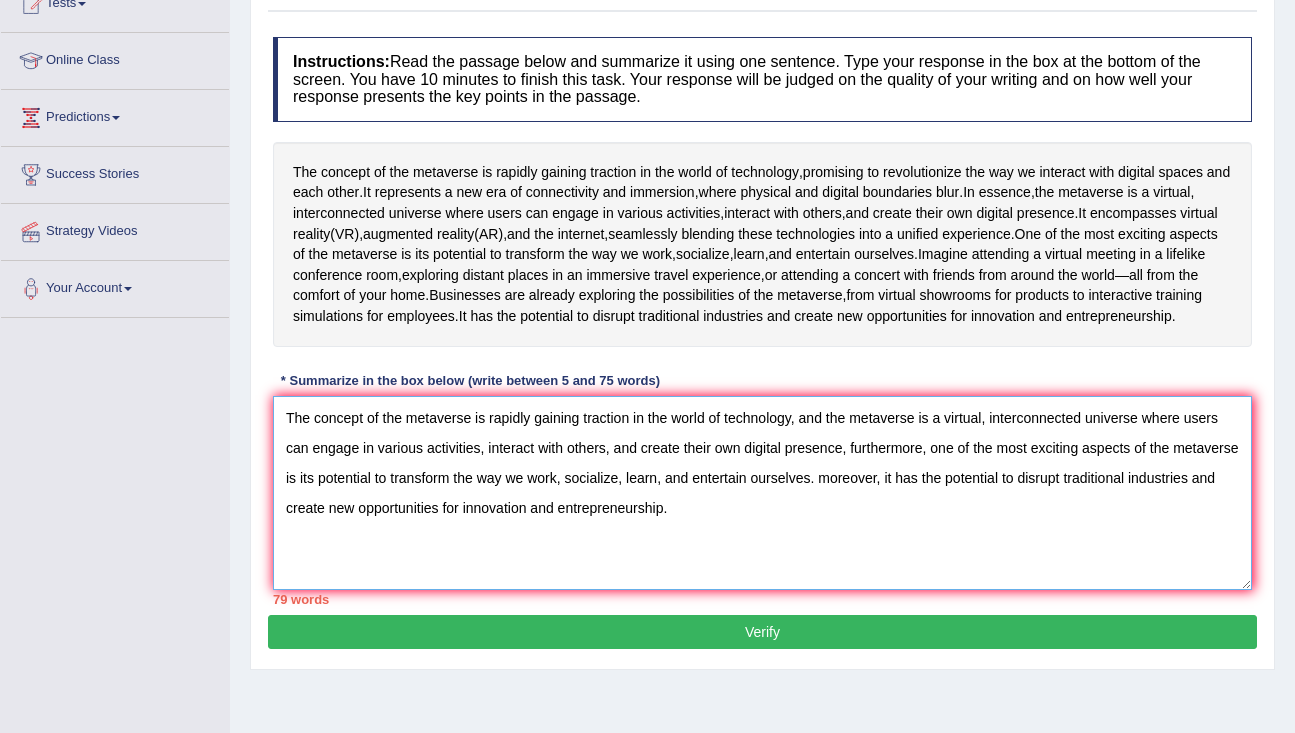 click on "The concept of the metaverse is rapidly gaining traction in the world of technology, and the metaverse is a virtual, interconnected universe where users can engage in various activities, interact with others, and create their own digital presence, furthermore, one of the most exciting aspects of the metaverse is its potential to transform the way we work, socialize, learn, and entertain ourselves. moreover, it has the potential to disrupt traditional industries and create new opportunities for innovation and entrepreneurship." at bounding box center (762, 493) 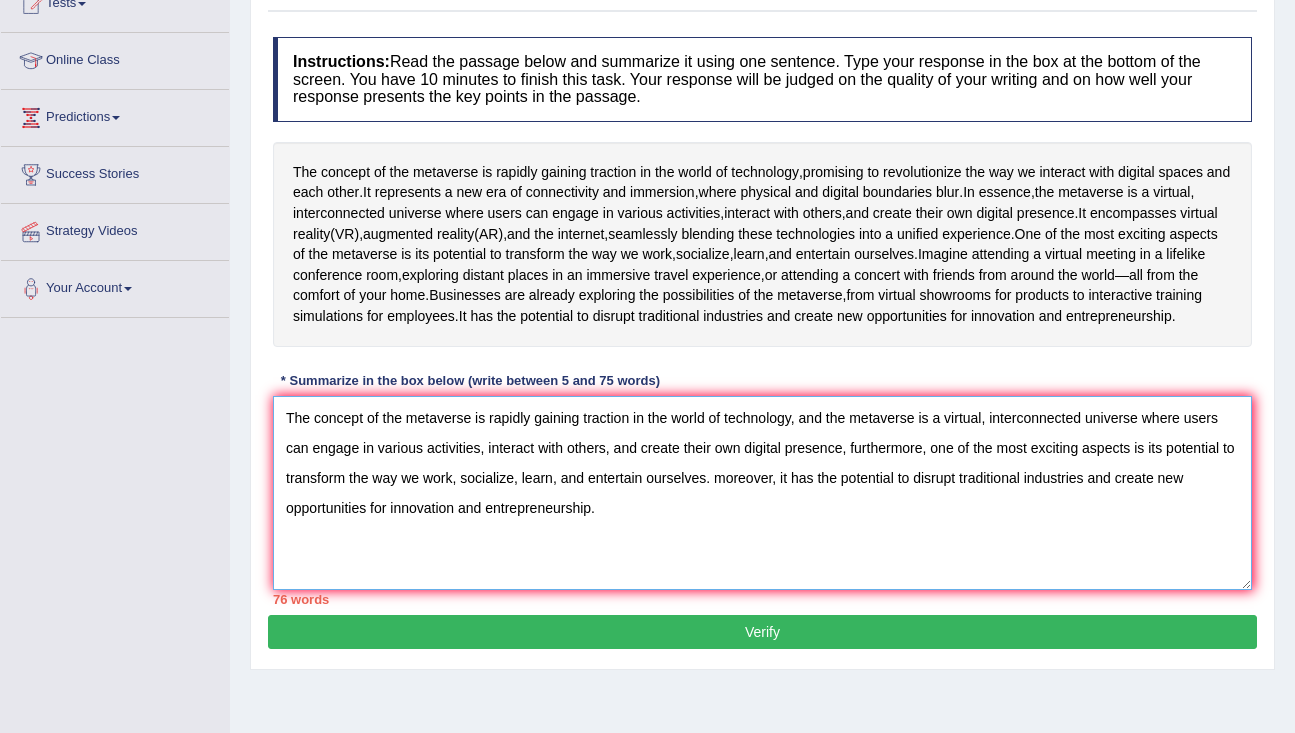 click on "The concept of the metaverse is rapidly gaining traction in the world of technology, and the metaverse is a virtual, interconnected universe where users can engage in various activities, interact with others, and create their own digital presence, furthermore, one of the most exciting aspects is its potential to transform the way we work, socialize, learn, and entertain ourselves. moreover, it has the potential to disrupt traditional industries and create new opportunities for innovation and entrepreneurship." at bounding box center [762, 493] 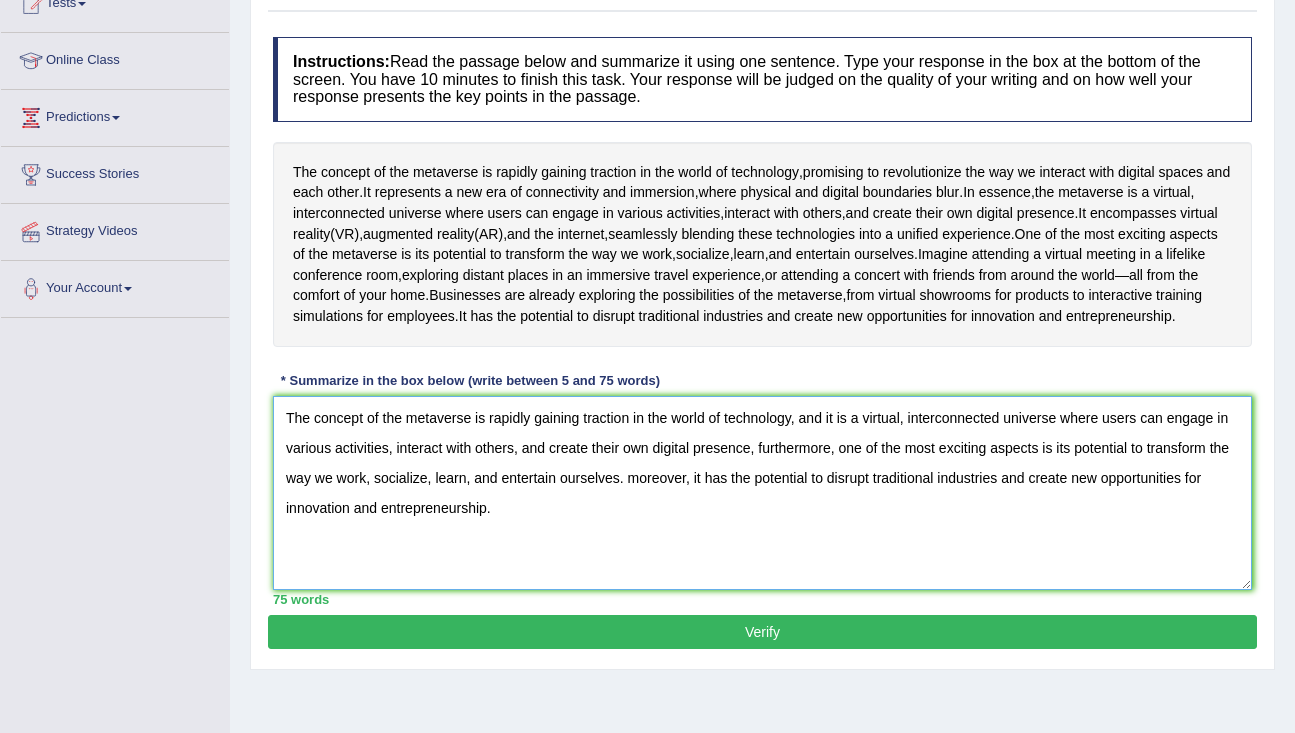 click on "The concept of the metaverse is rapidly gaining traction in the world of technology, and it is a virtual, interconnected universe where users can engage in various activities, interact with others, and create their own digital presence, furthermore, one of the most exciting aspects is its potential to transform the way we work, socialize, learn, and entertain ourselves. moreover, it has the potential to disrupt traditional industries and create new opportunities for innovation and entrepreneurship." at bounding box center (762, 493) 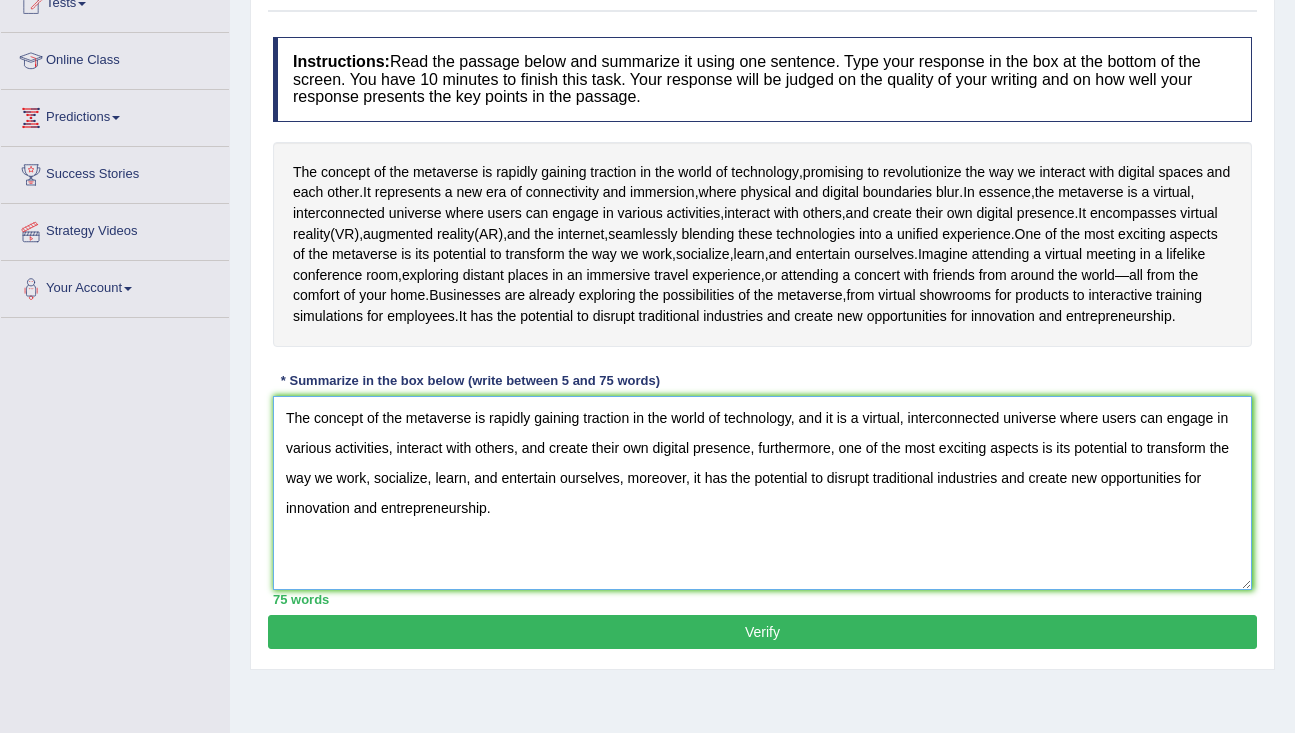 type on "The concept of the metaverse is rapidly gaining traction in the world of technology, and it is a virtual, interconnected universe where users can engage in various activities, interact with others, and create their own digital presence, furthermore, one of the most exciting aspects is its potential to transform the way we work, socialize, learn, and entertain ourselves, moreover, it has the potential to disrupt traditional industries and create new opportunities for innovation and entrepreneurship." 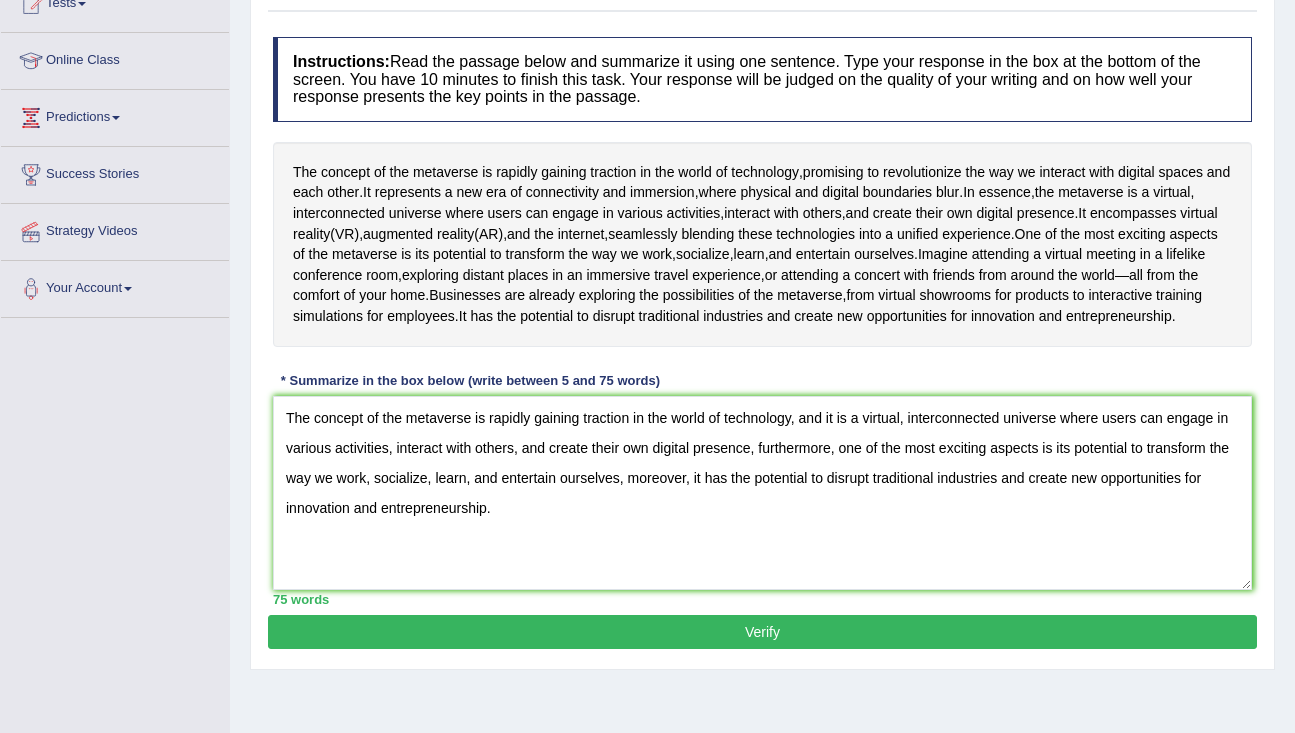 click on "Verify" at bounding box center (762, 632) 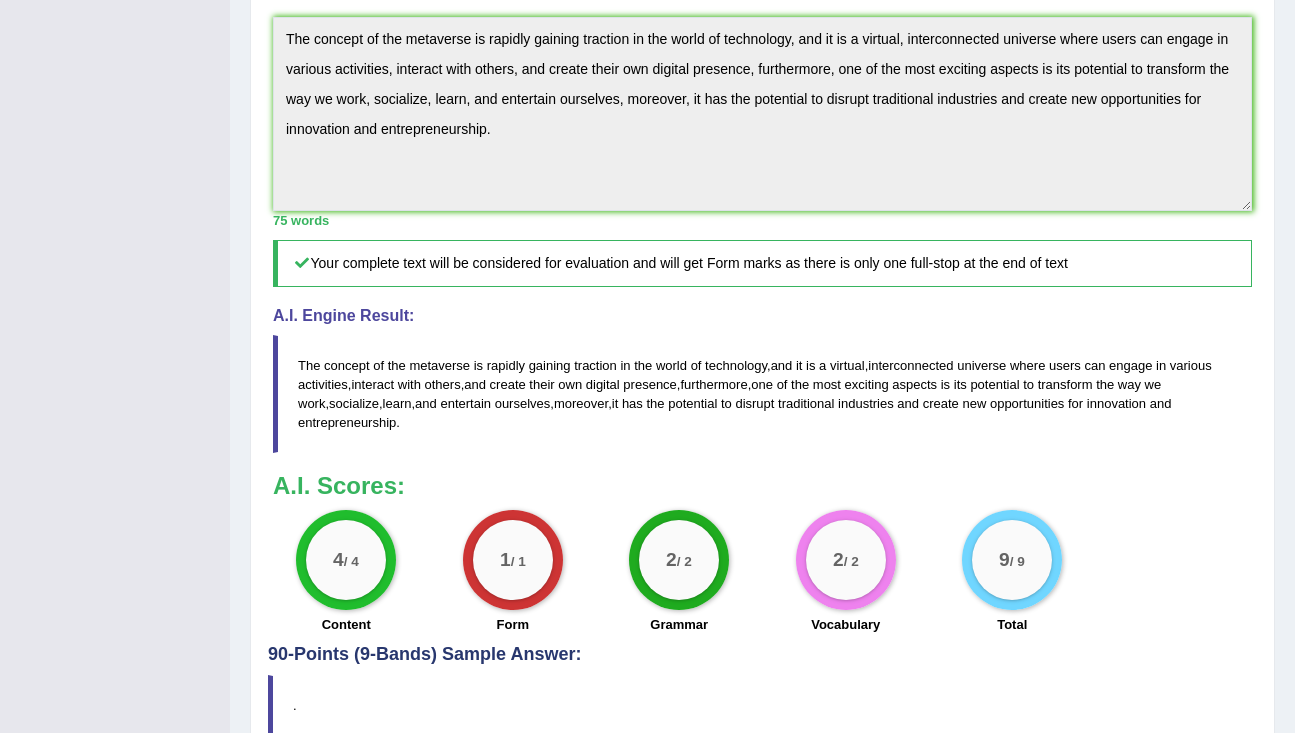 scroll, scrollTop: 0, scrollLeft: 0, axis: both 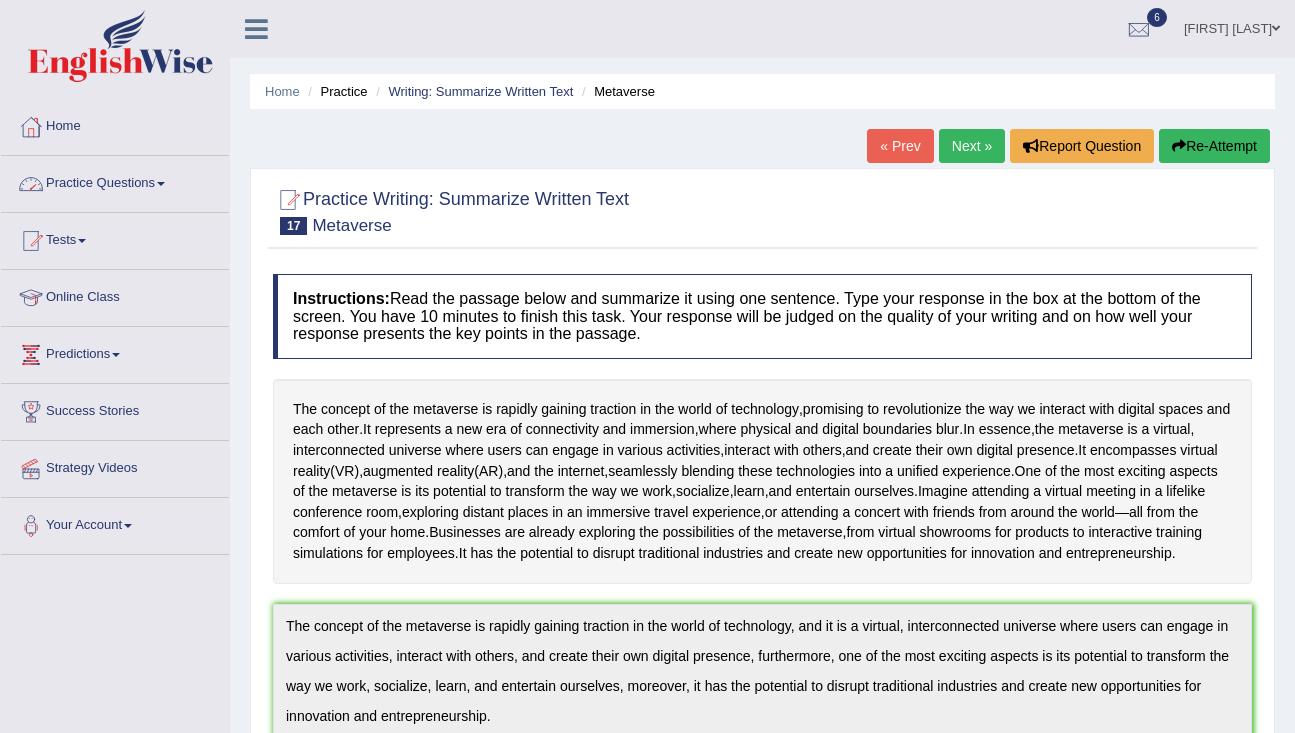 click on "Practice Questions" at bounding box center [115, 181] 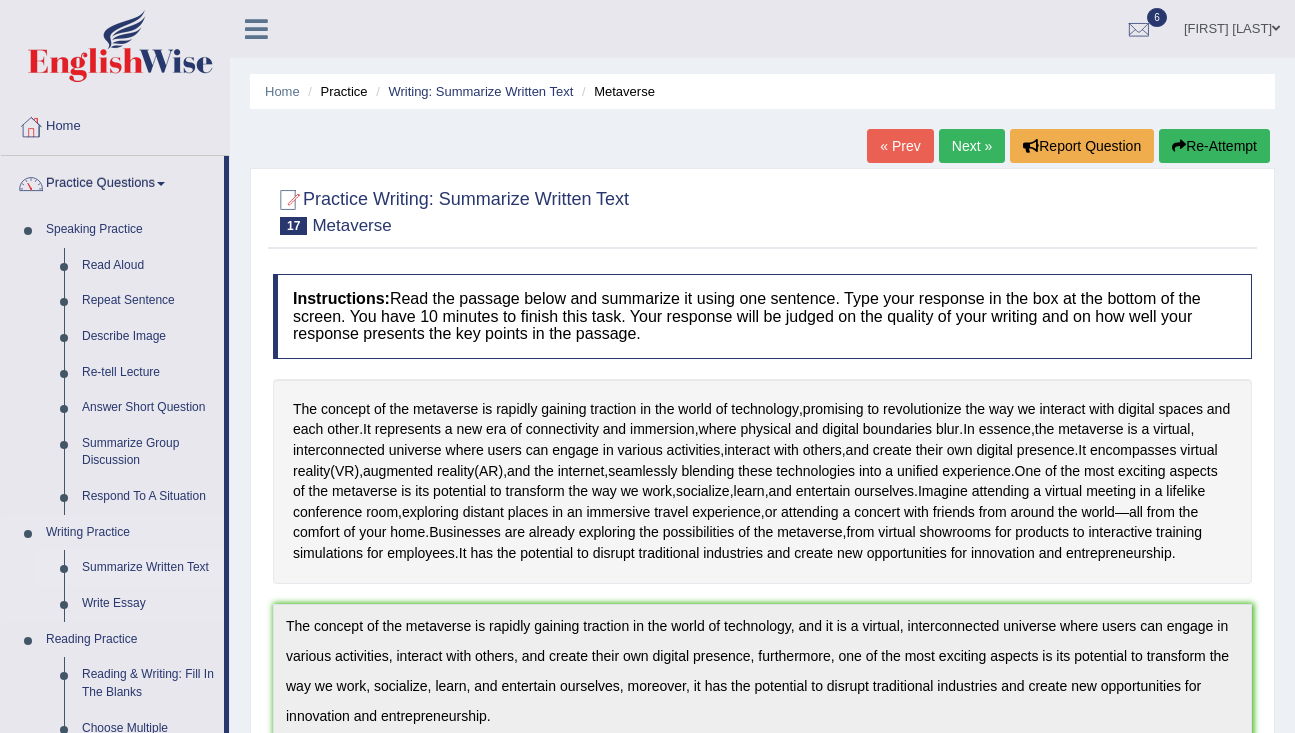 click on "Summarize Written Text" at bounding box center [148, 568] 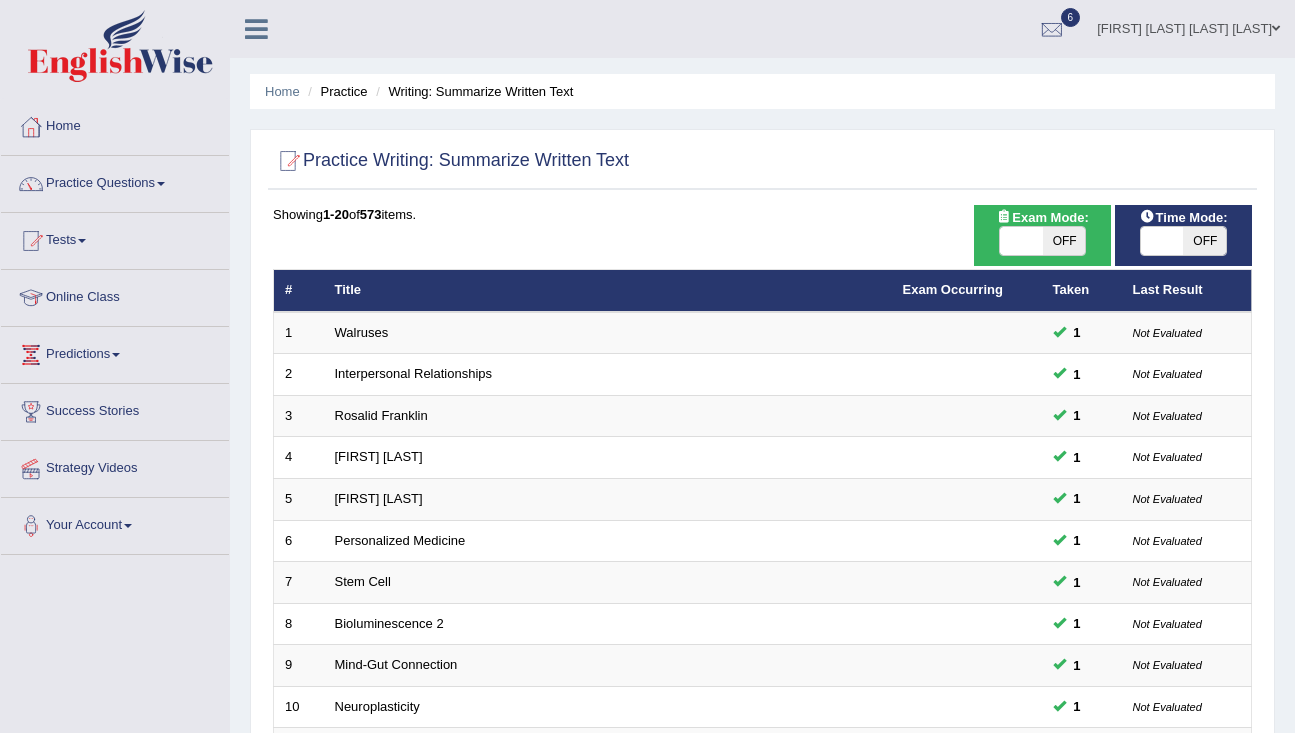 scroll, scrollTop: 591, scrollLeft: 0, axis: vertical 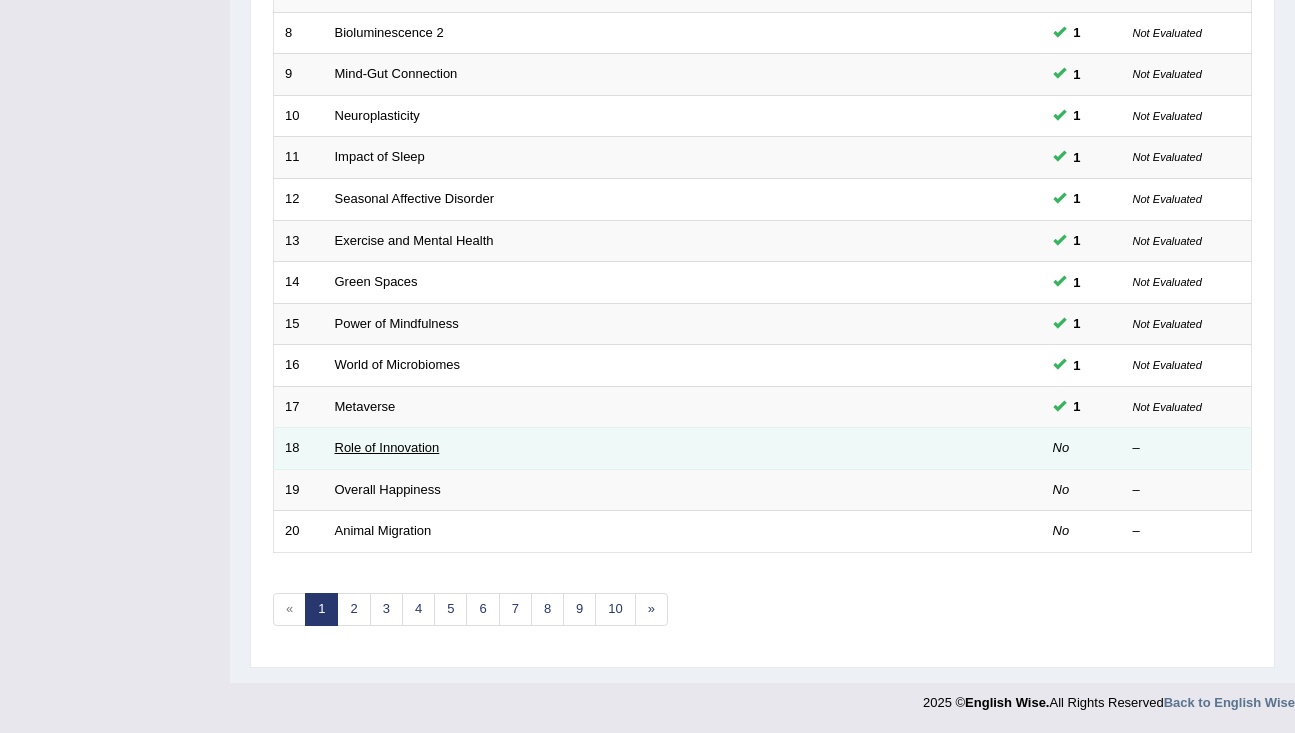 click on "Role of Innovation" at bounding box center (387, 447) 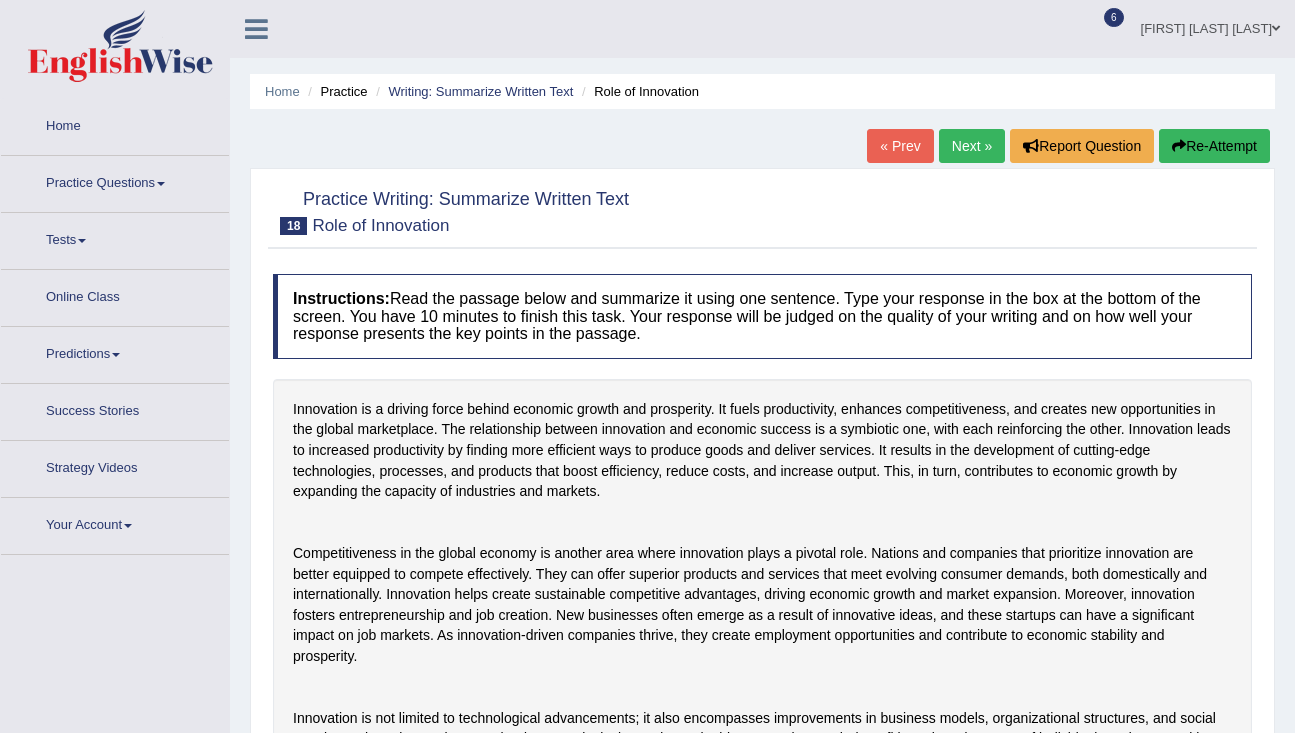 scroll, scrollTop: 0, scrollLeft: 0, axis: both 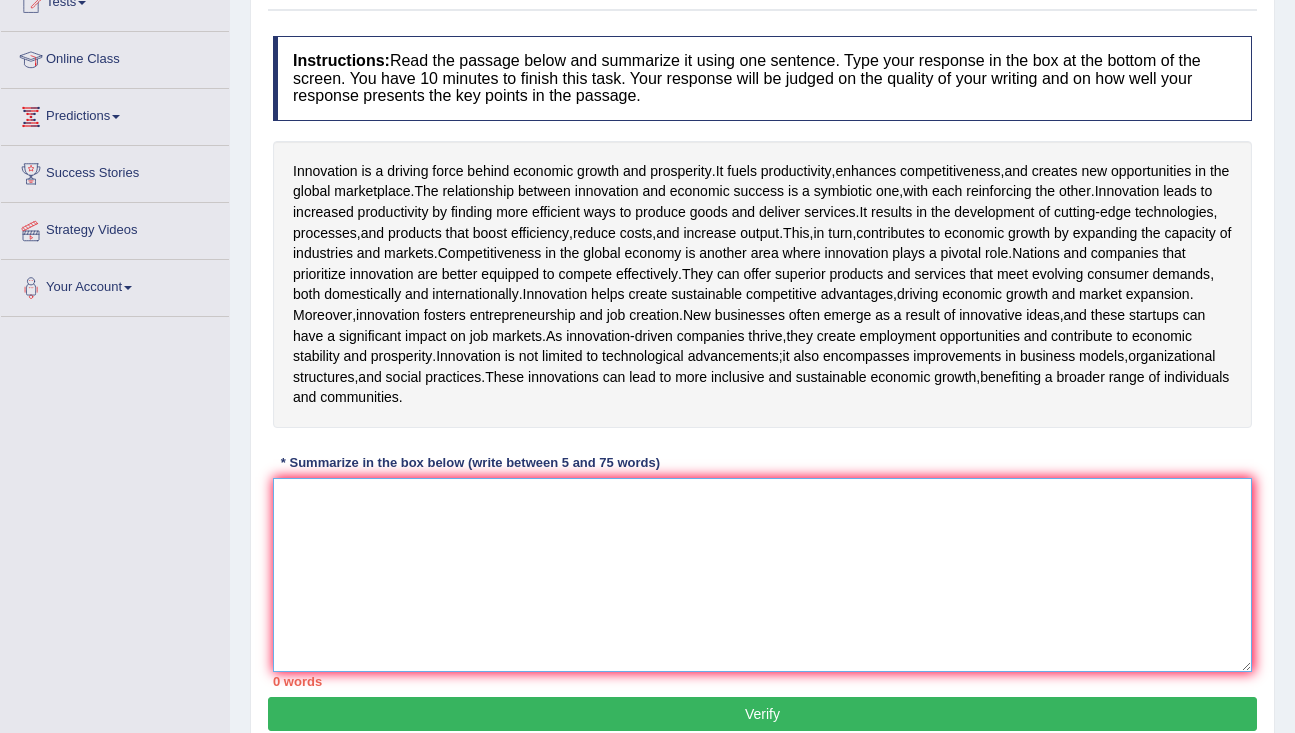 click at bounding box center [762, 575] 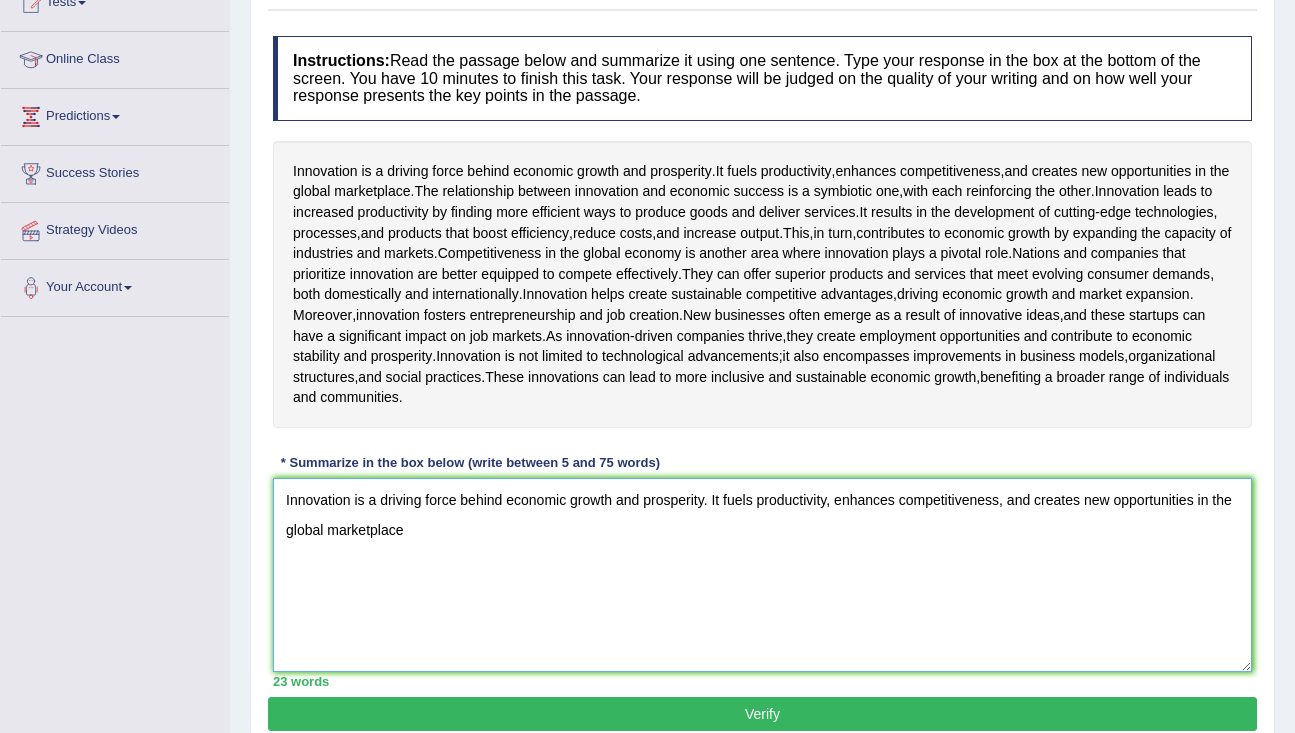 click on "Innovation is a driving force behind economic growth and prosperity. It fuels productivity, enhances competitiveness, and creates new opportunities in the global marketplace" at bounding box center [762, 575] 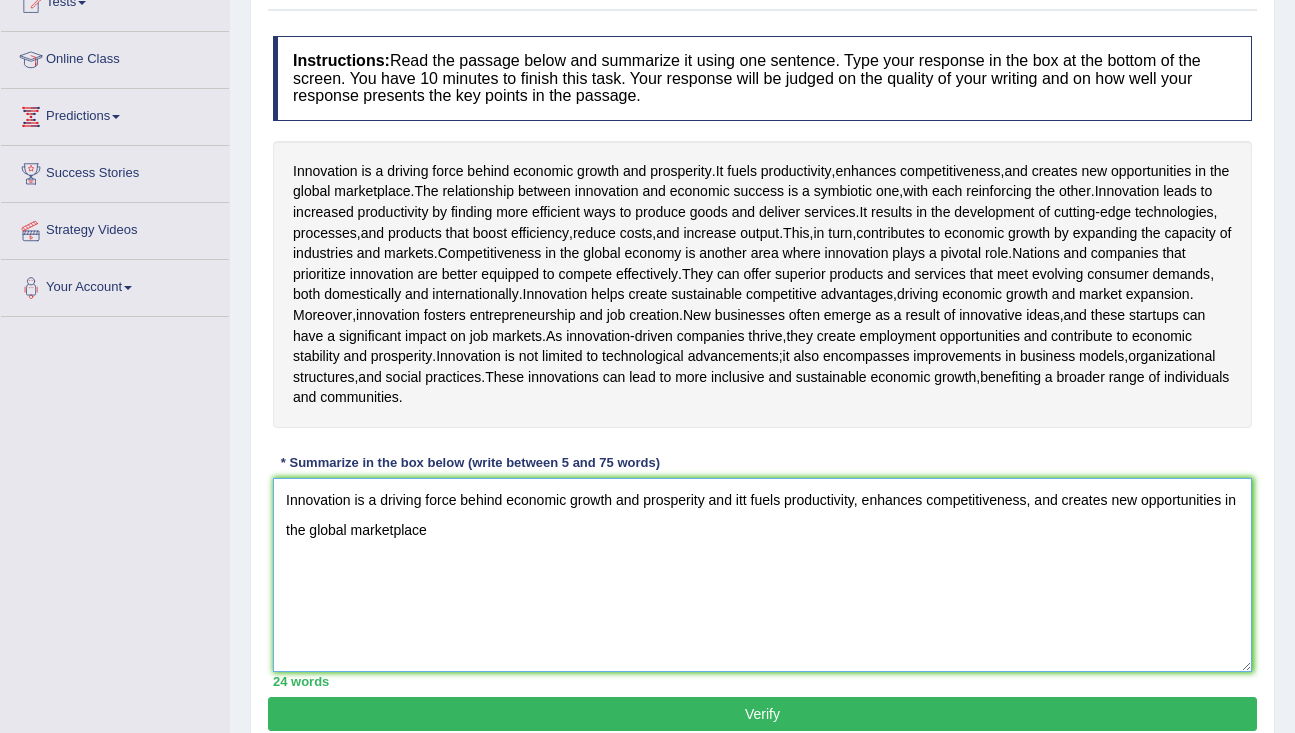 drag, startPoint x: 743, startPoint y: 560, endPoint x: 804, endPoint y: 614, distance: 81.46779 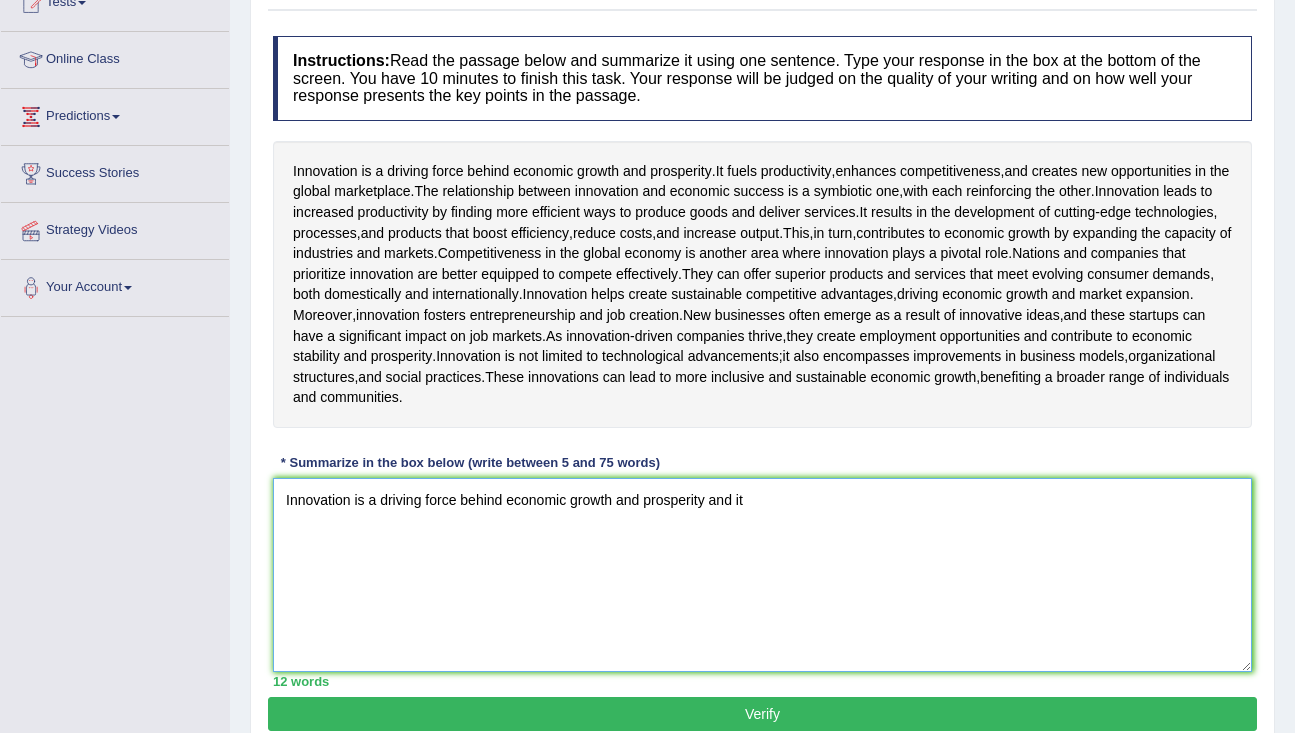 click on "Innovation is a driving force behind economic growth and prosperity and it" at bounding box center (762, 575) 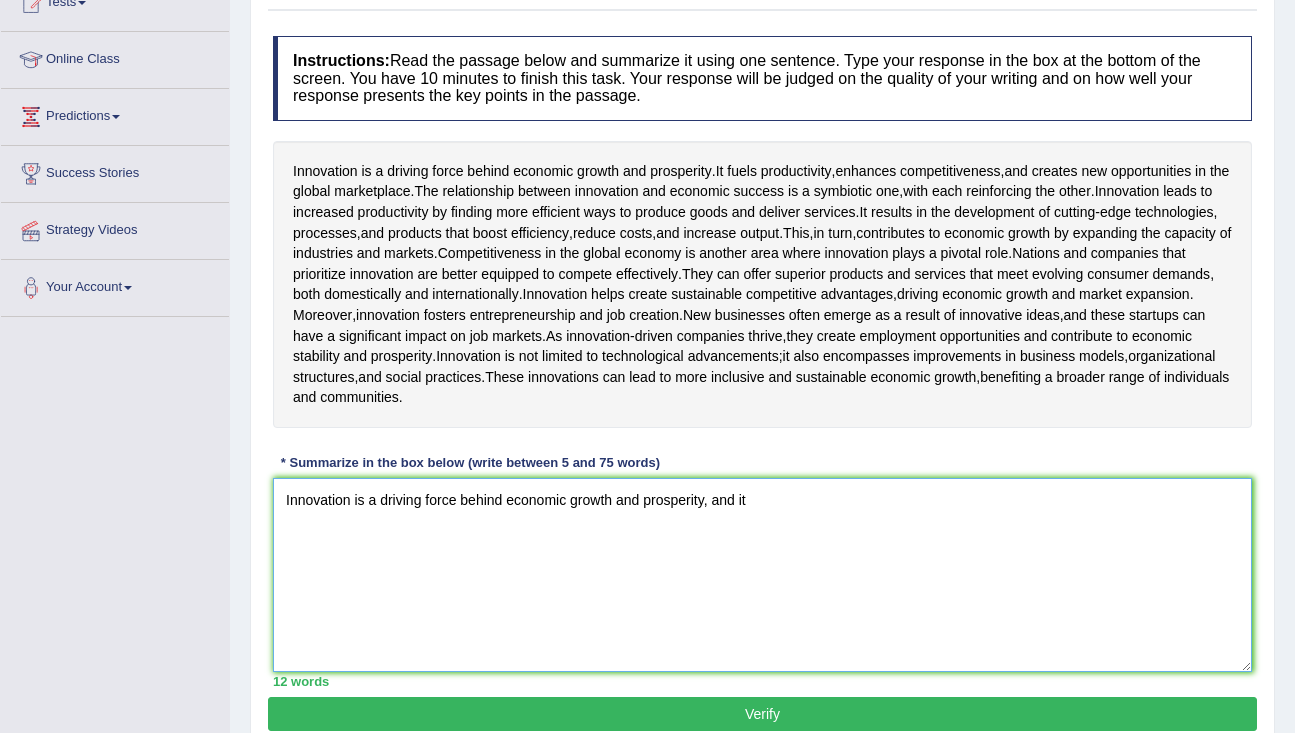 click on "Innovation is a driving force behind economic growth and prosperity, and it" at bounding box center [762, 575] 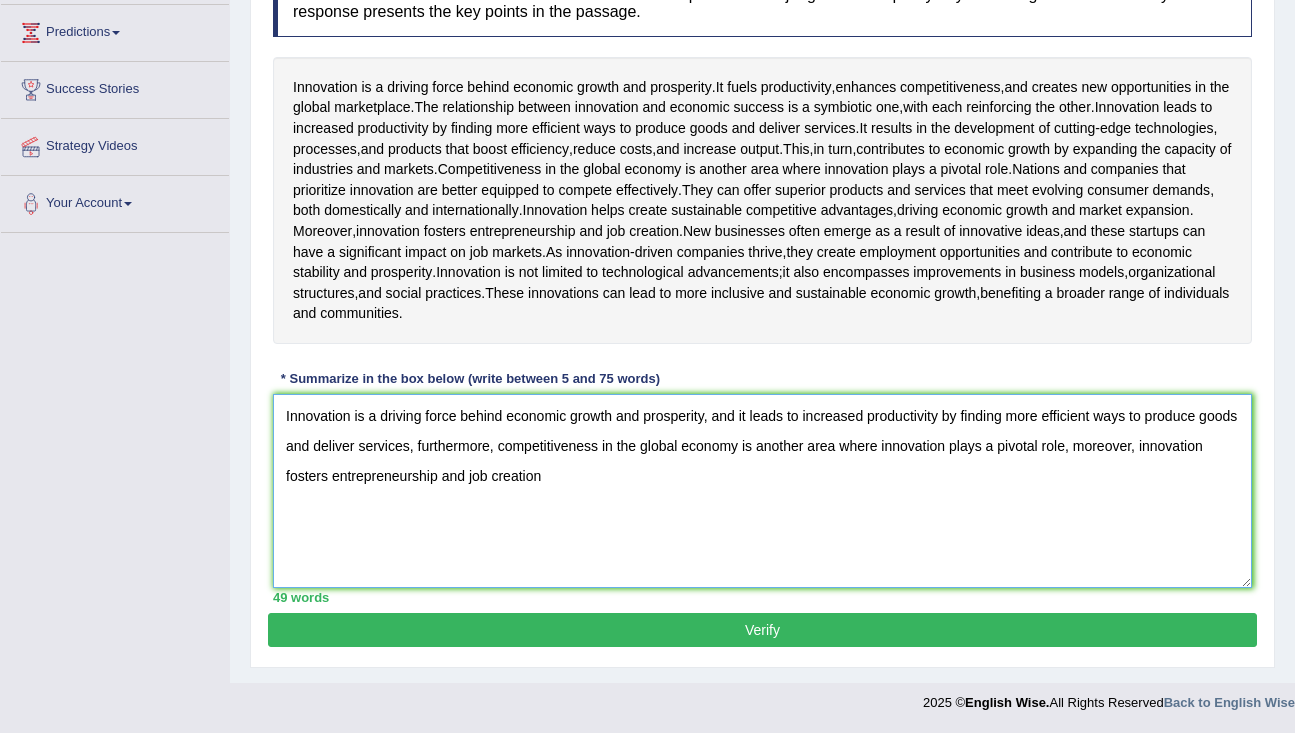 scroll, scrollTop: 355, scrollLeft: 0, axis: vertical 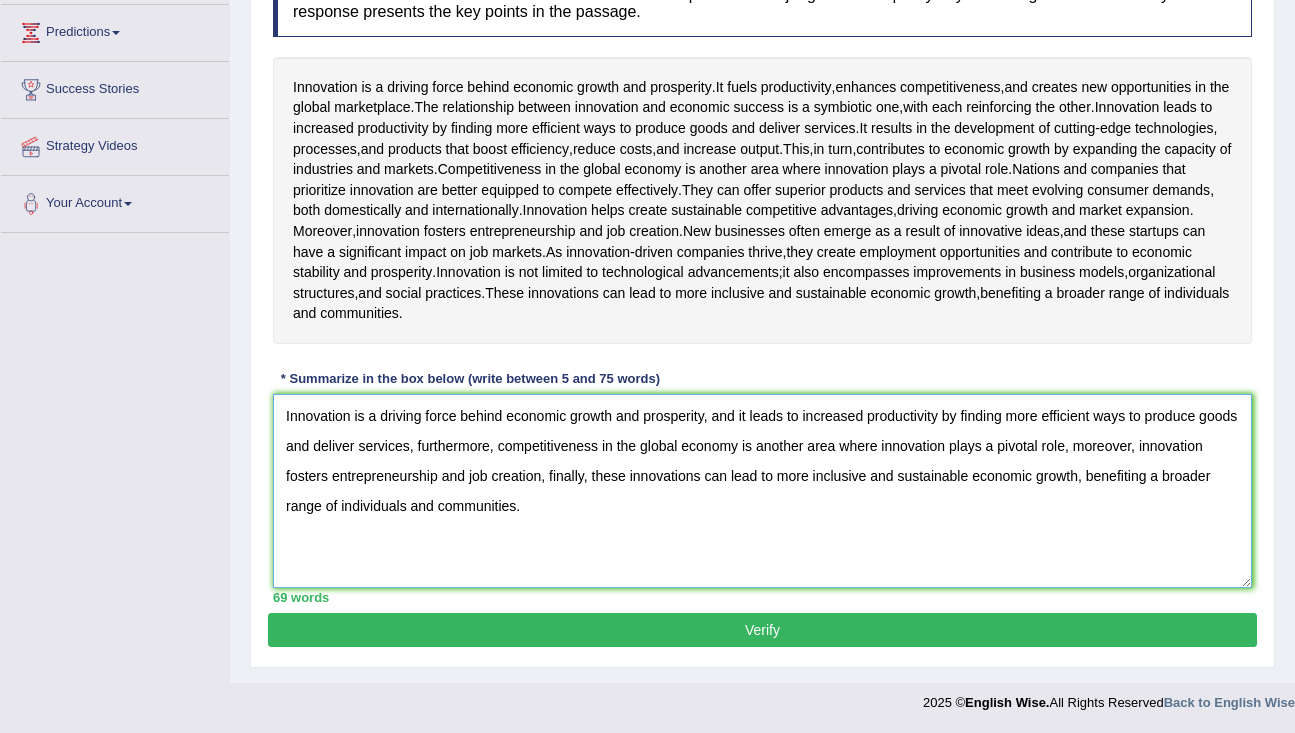 click on "Innovation is a driving force behind economic growth and prosperity, and it leads to increased productivity by finding more efficient ways to produce goods and deliver services, furthermore, competitiveness in the global economy is another area where innovation plays a pivotal role, moreover, innovation fosters entrepreneurship and job creation, finally, these innovations can lead to more inclusive and sustainable economic growth, benefiting a broader range of individuals and communities." at bounding box center (762, 491) 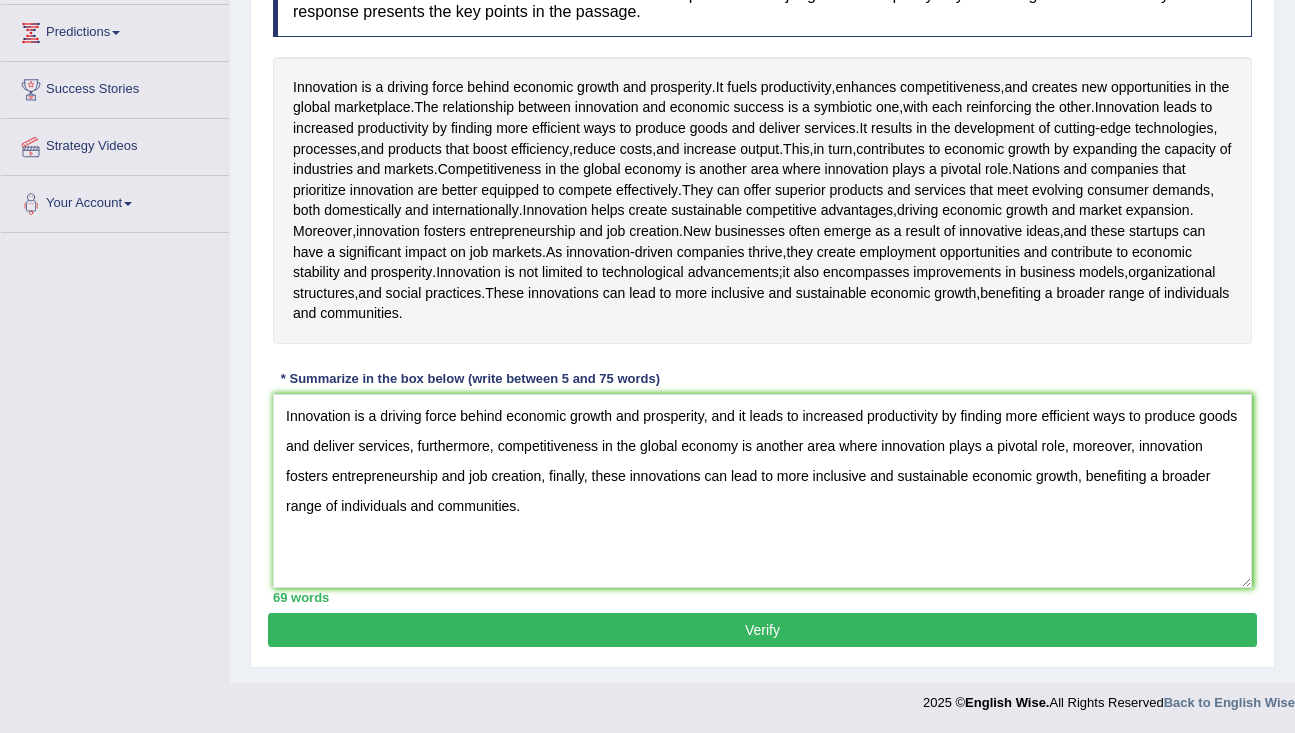 click on "Verify" at bounding box center (762, 630) 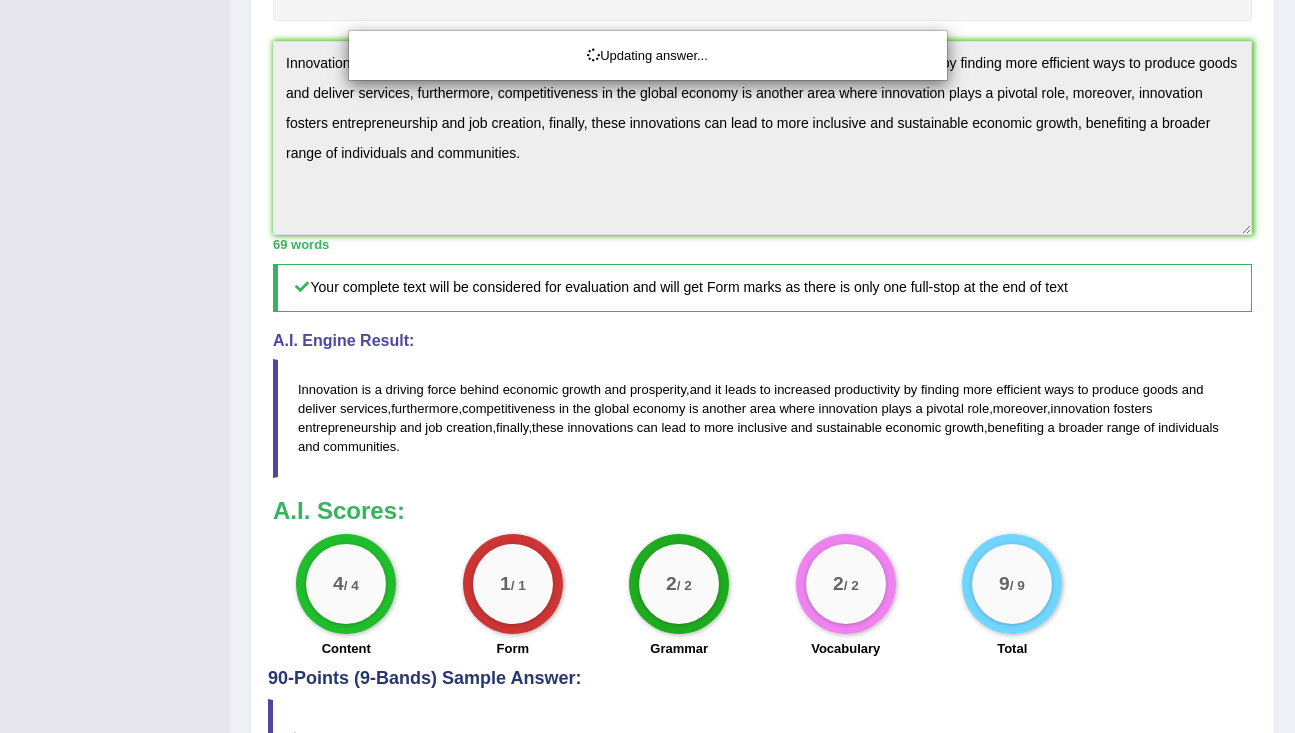 scroll, scrollTop: 830, scrollLeft: 0, axis: vertical 